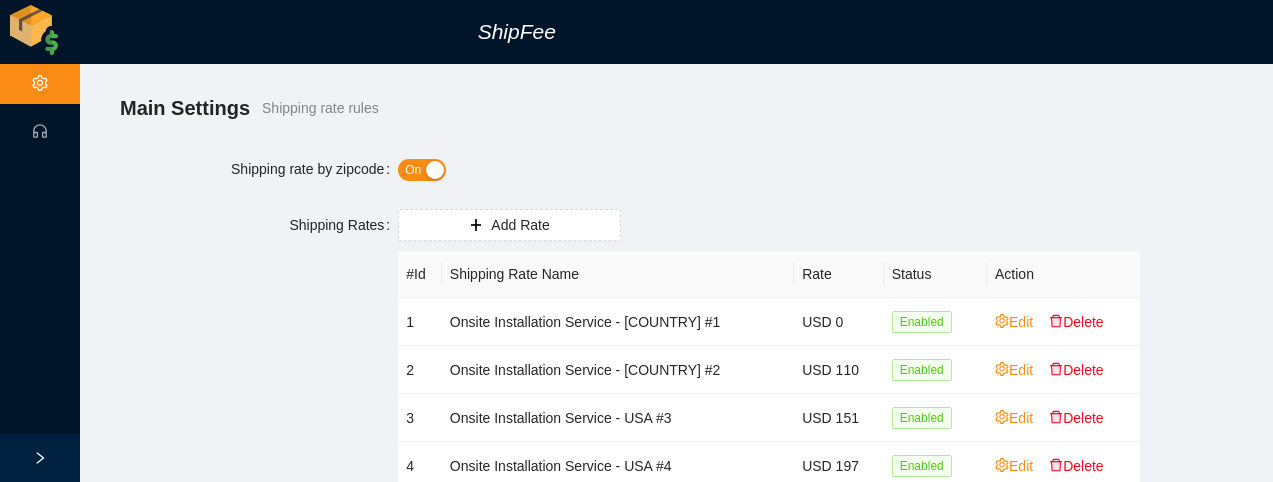 scroll, scrollTop: 0, scrollLeft: 0, axis: both 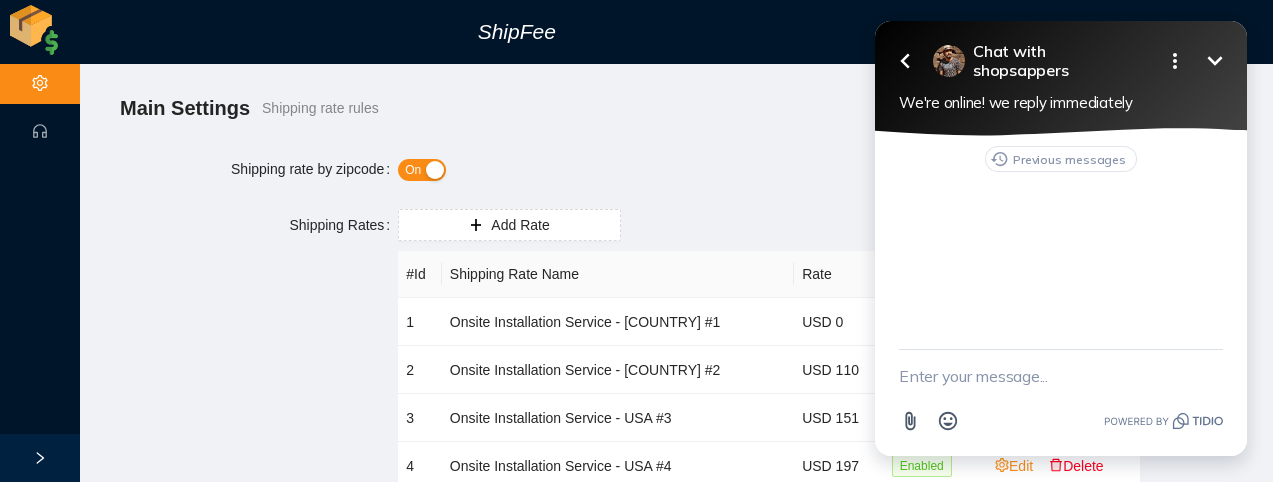 click at bounding box center [1061, 376] 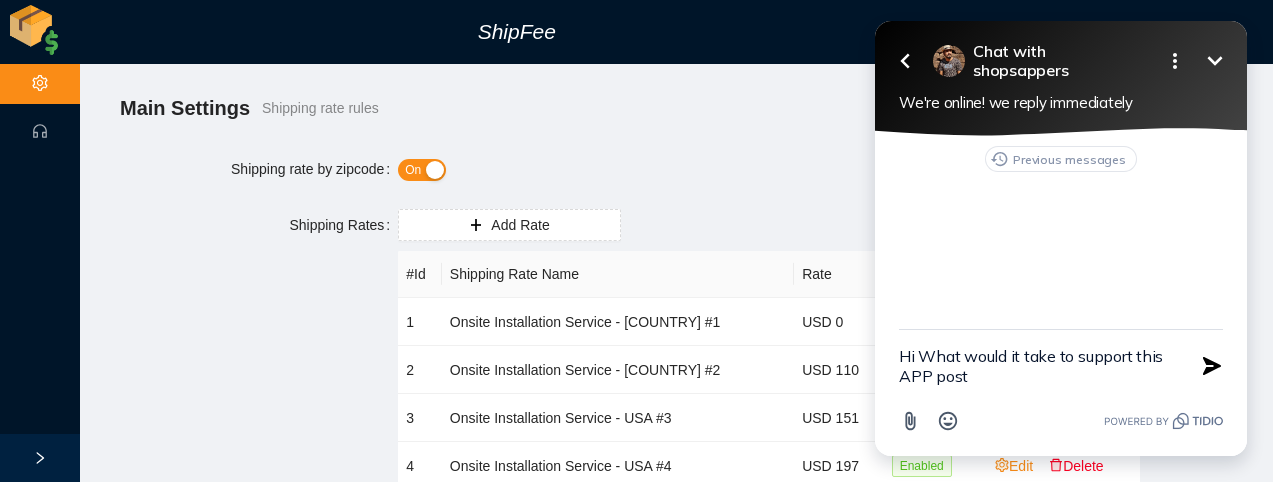 click on "Hi What would it take to support this APP post" at bounding box center [1036, 366] 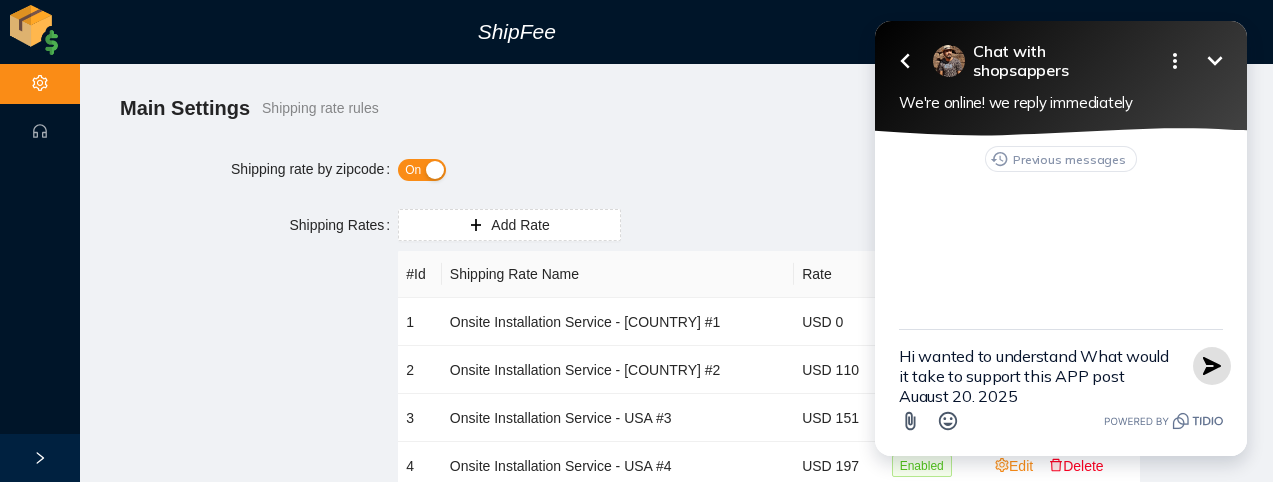 type on "Hi wanted to understand What would it take to support this APP post August 20, 2025" 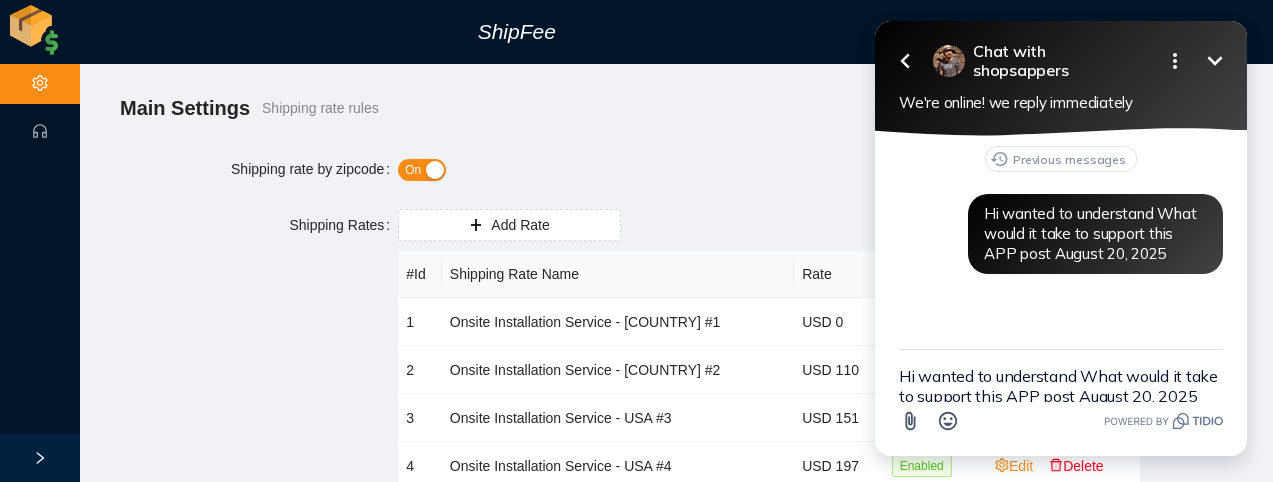 click 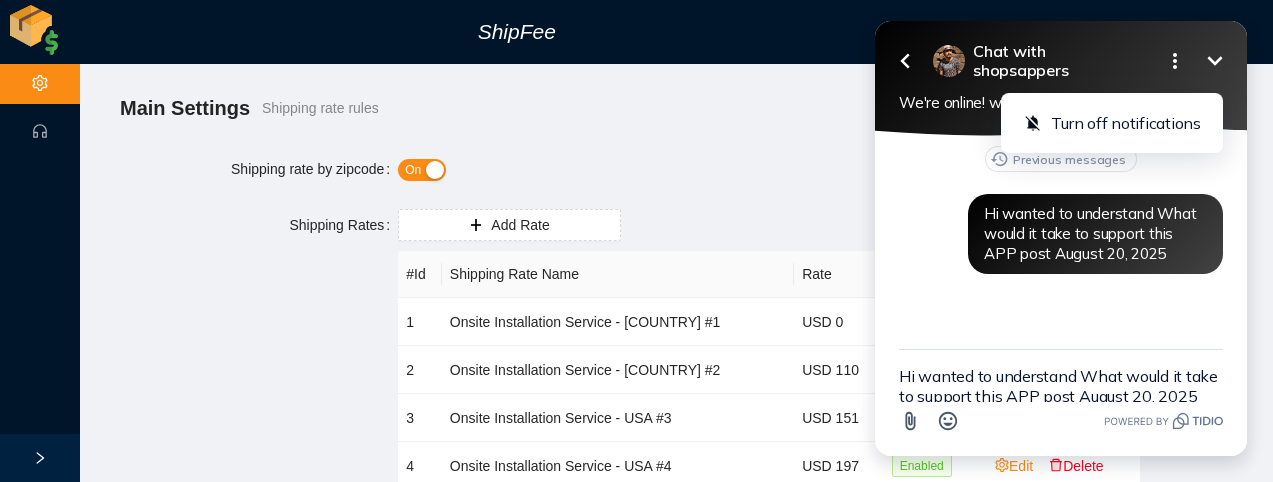 click 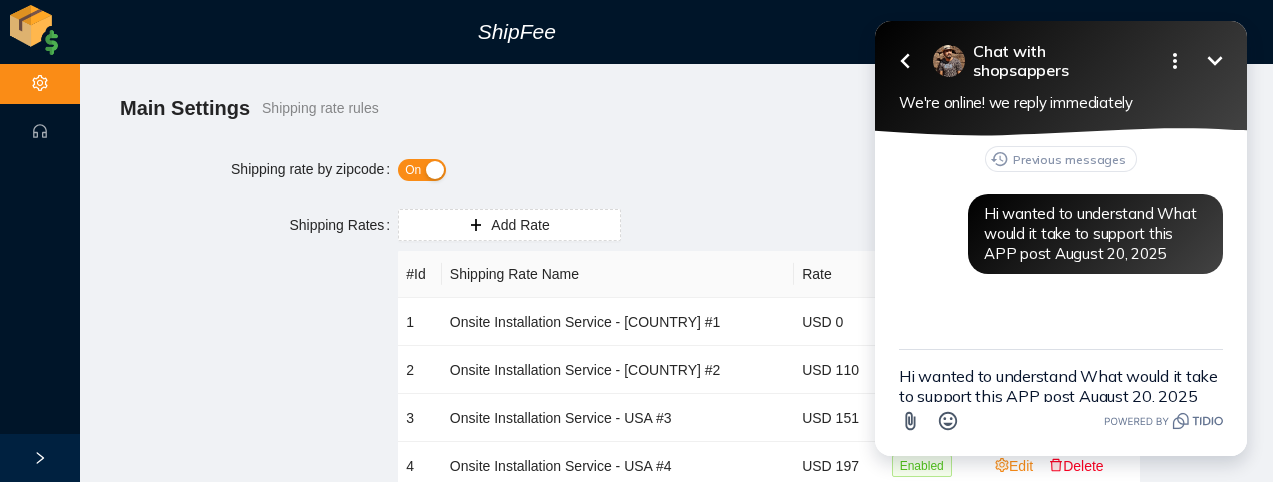 click 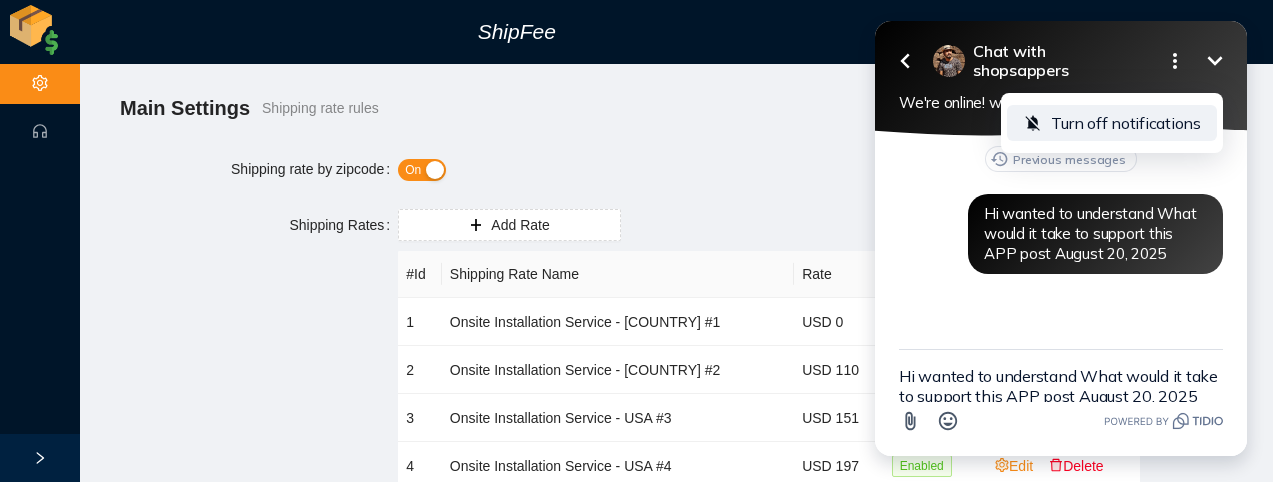 click 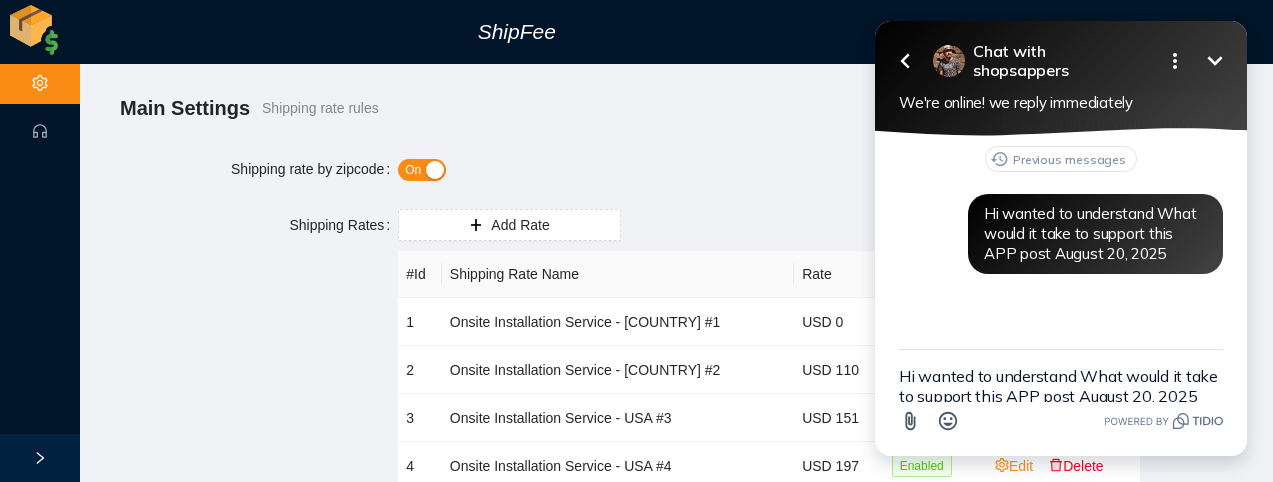 click 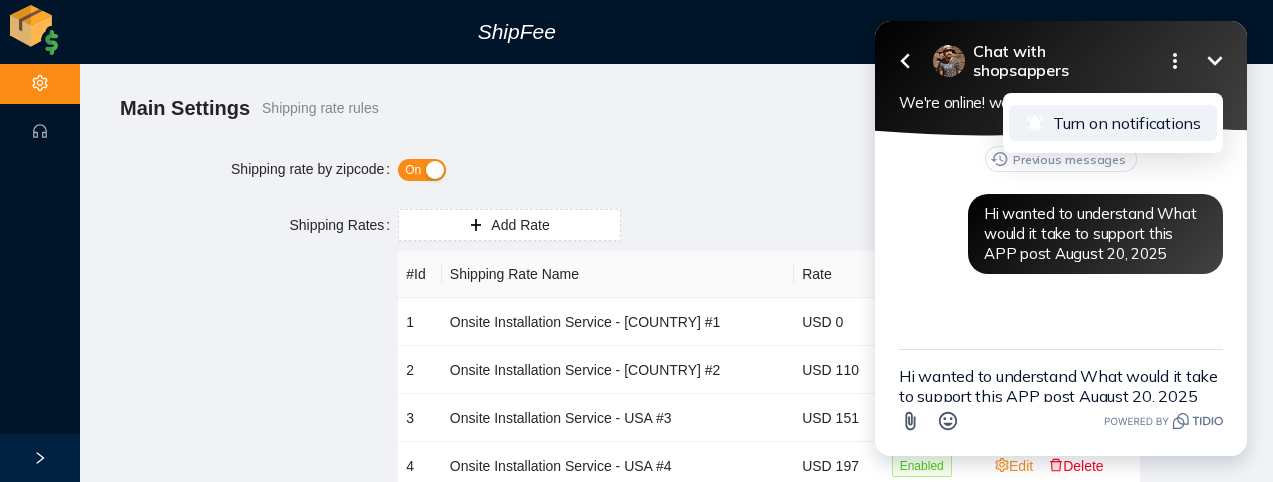 click 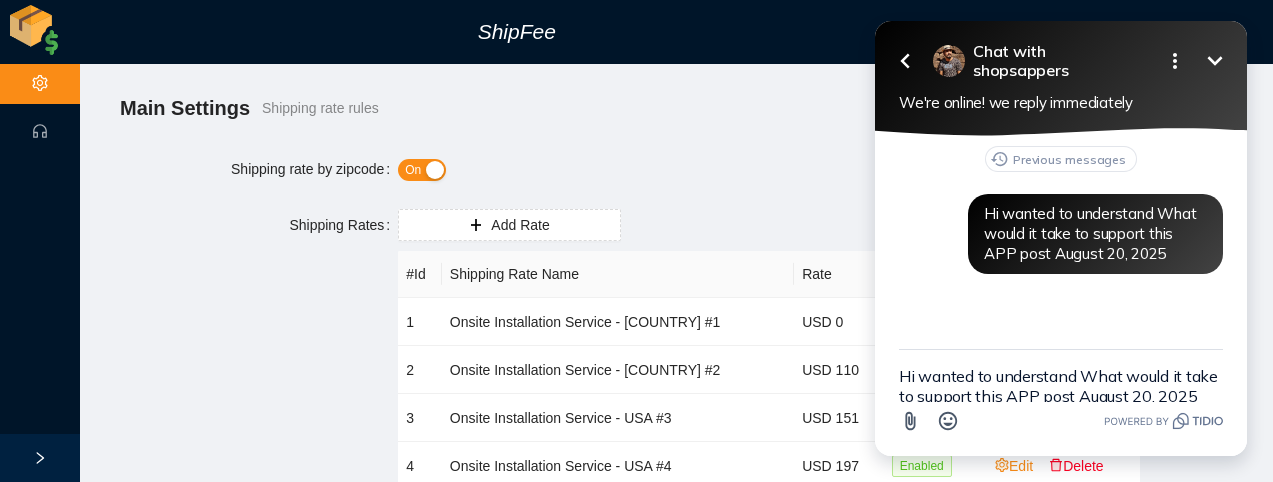 click 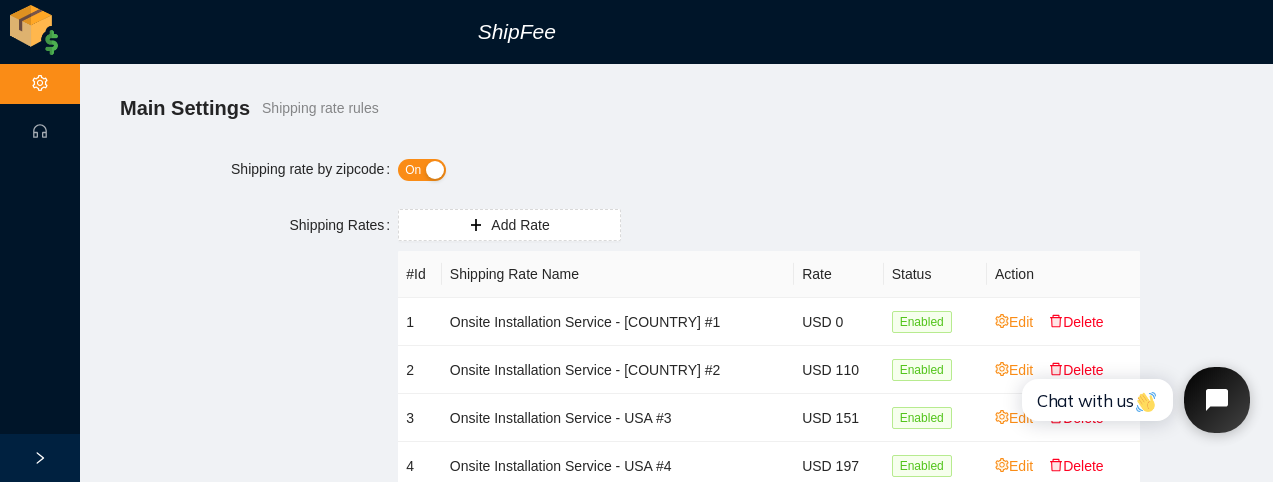 click 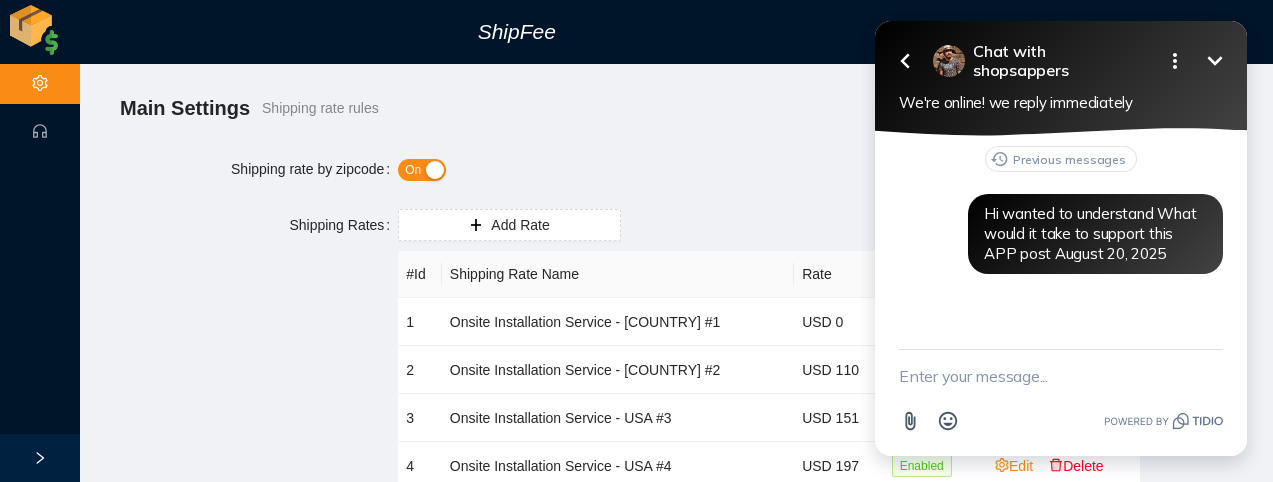 click on "Main Settings Shipping rate rules Shipping rate by zipcode On Shipping Rates Add Rate #Id Shipping Rate Name Rate Status Action 1 Onsite Installation Service - USA #1 USD 0 Enabled Edit Delete 2 Onsite Installation Service - USA #2 USD 110 Enabled Edit Delete 3 Onsite Installation Service - USA #3 USD 151 Enabled Edit Delete 4 Onsite Installation Service - USA #4 USD 197 Enabled Edit Delete 5 Onsite Installation Service - Canada #1 CAD 0 Enabled Edit Delete 6 Onsite Installation Service - Canada #2 CAD 120 Enabled Edit Delete 7 Onsite Installation Service - Canada #3 CAD 165 Enabled Edit Delete 8 Onsite Installation Service - Canada #4 CAD 284 Enabled Edit Delete 1 Save" at bounding box center (676, 453) 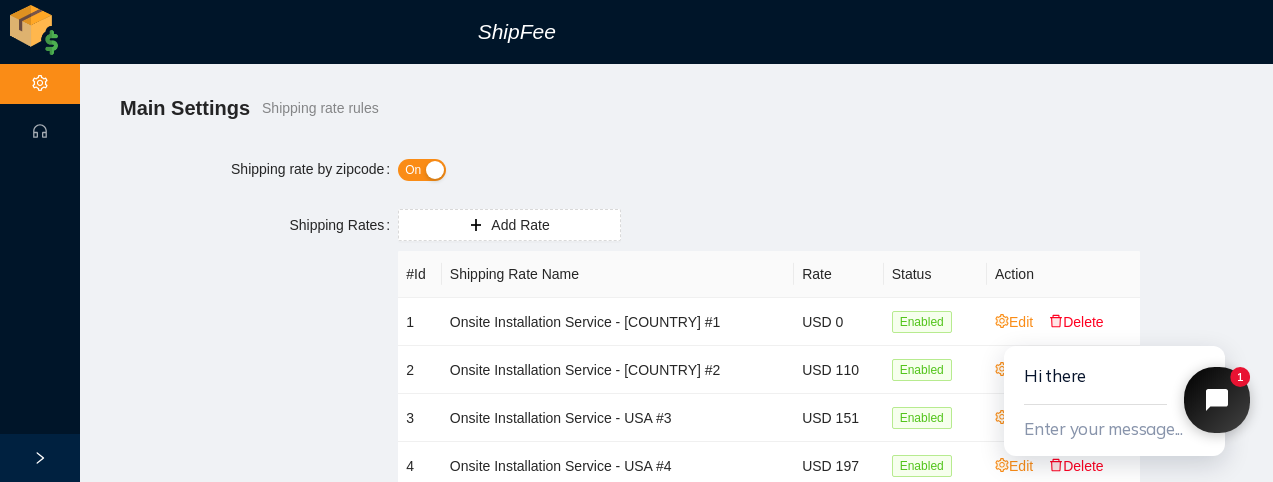click 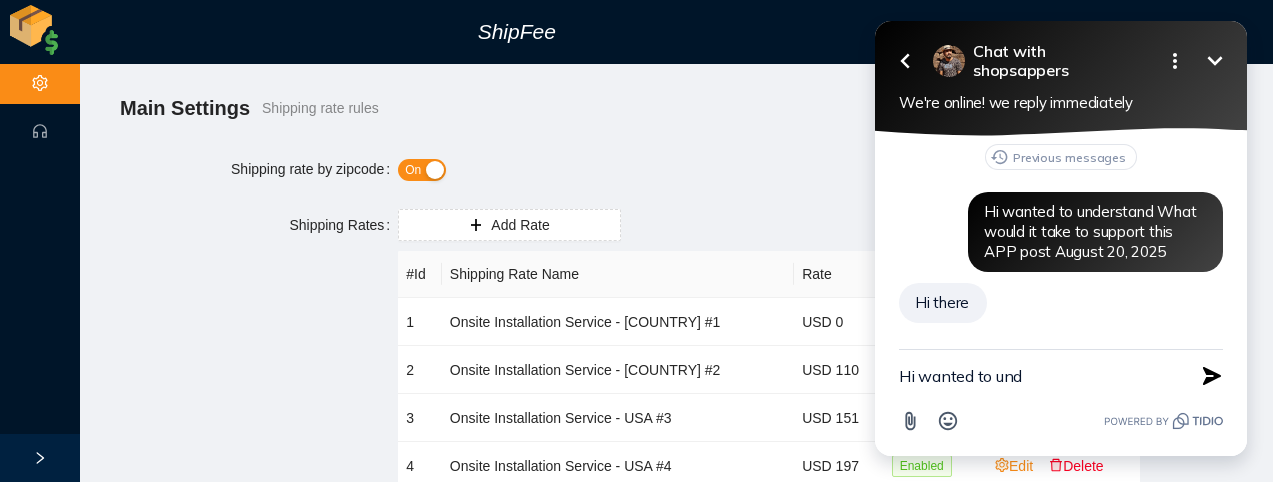 scroll, scrollTop: 0, scrollLeft: 0, axis: both 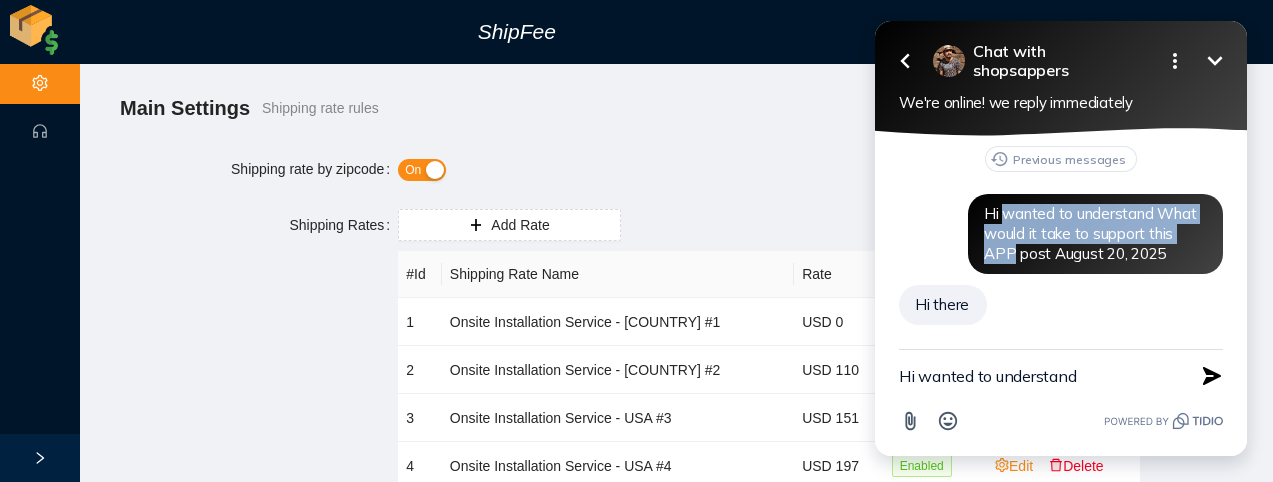 drag, startPoint x: 1008, startPoint y: 210, endPoint x: 1199, endPoint y: 237, distance: 192.89894 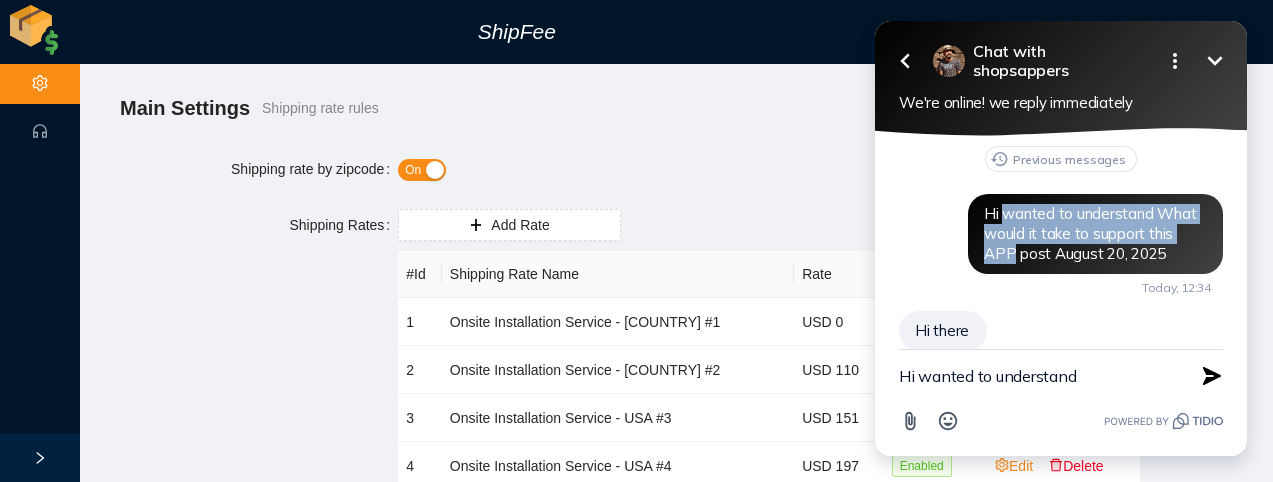 copy on "What would it take to support this APP post August 20, 2025" 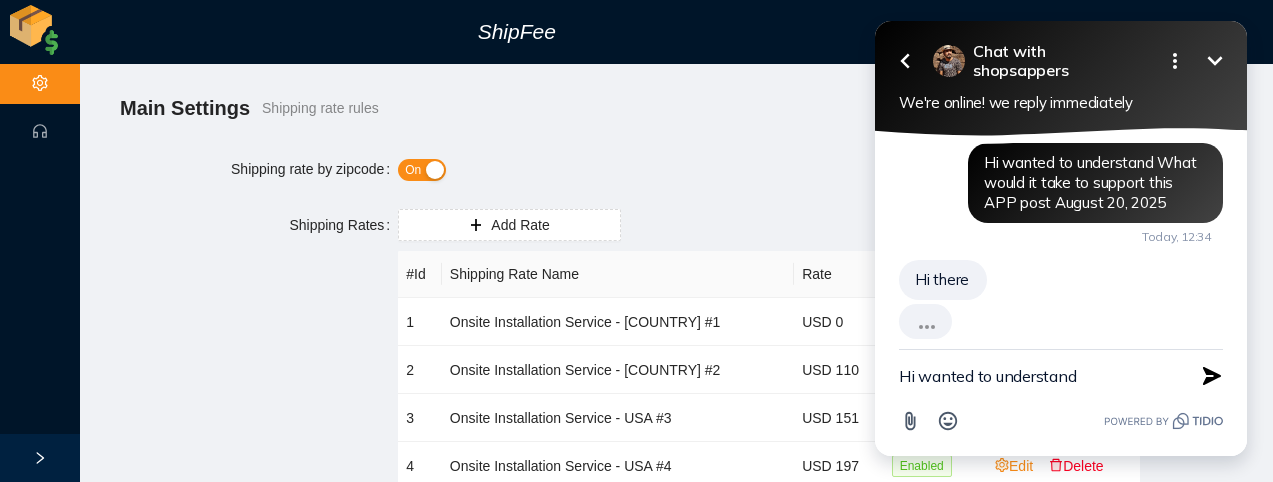 click on "Hi wanted to understand" at bounding box center (1036, 376) 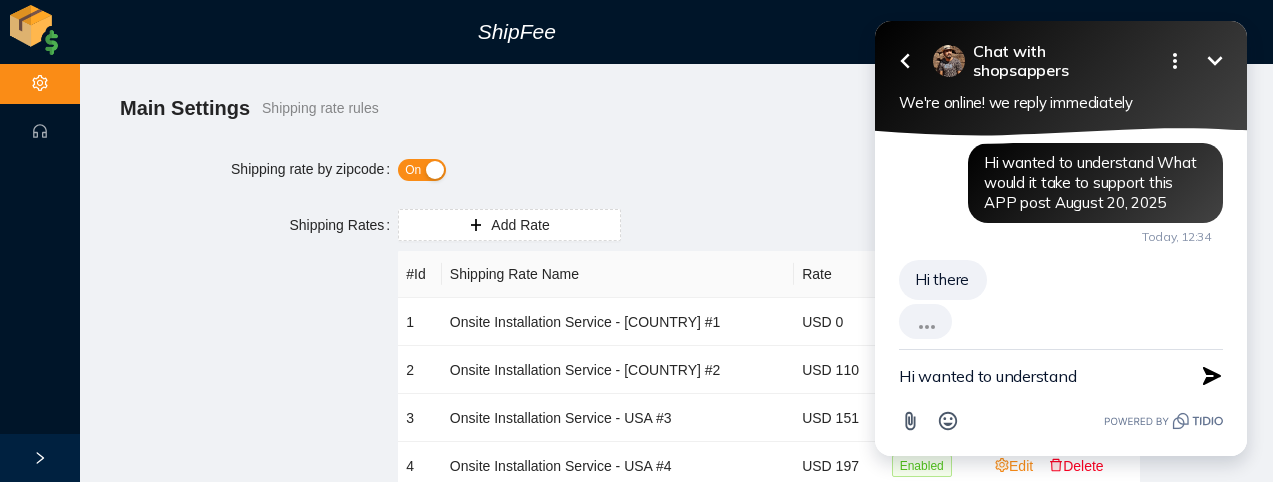 paste on "What would it take to support this APP post August 20, 2025" 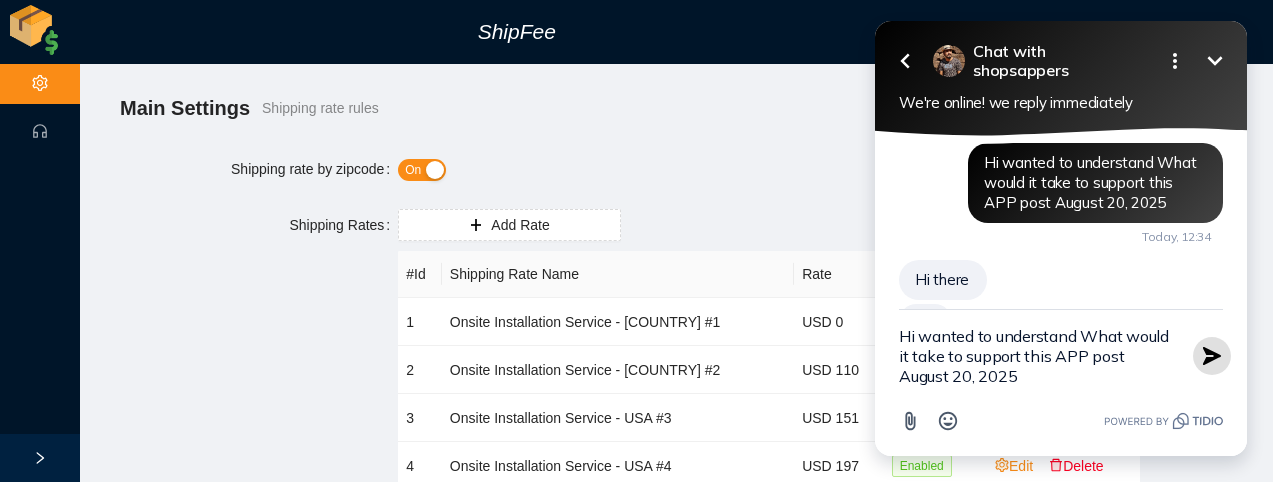 type on "Hi wanted to understand What would it take to support this APP post August 20, 2025" 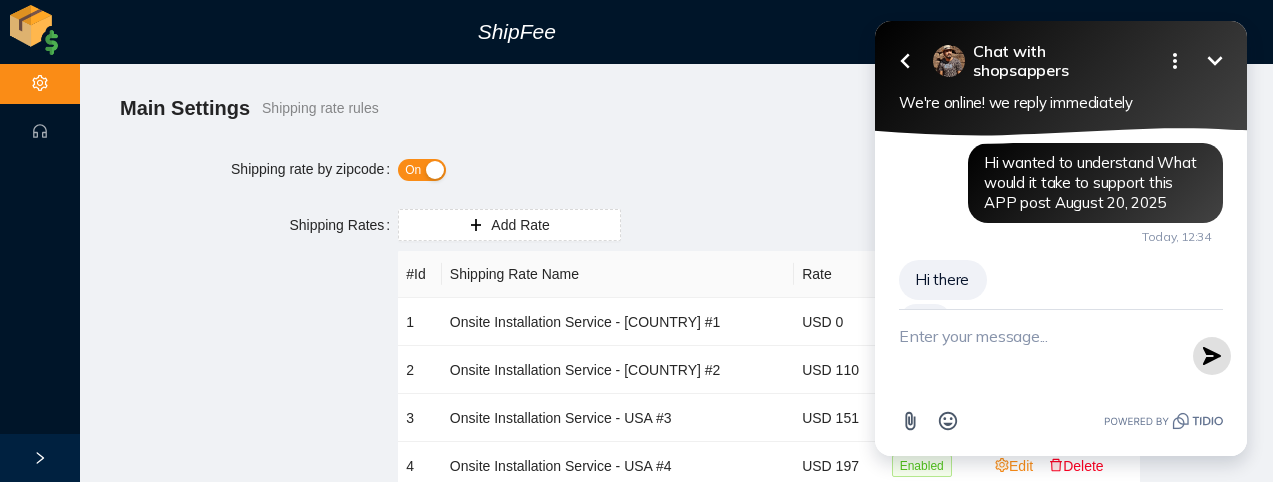 scroll, scrollTop: 142, scrollLeft: 0, axis: vertical 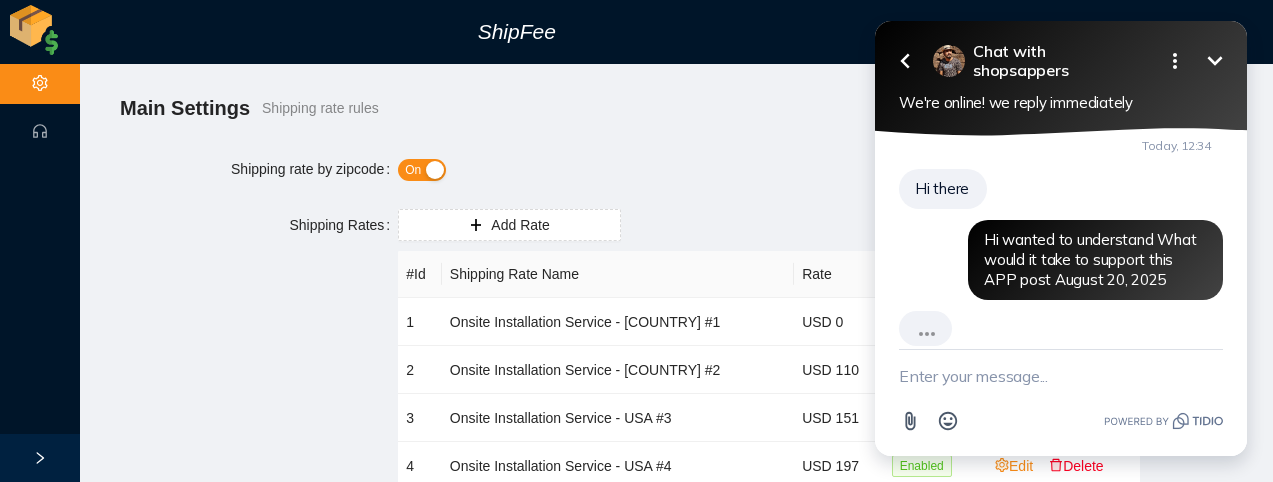 click at bounding box center (1061, 376) 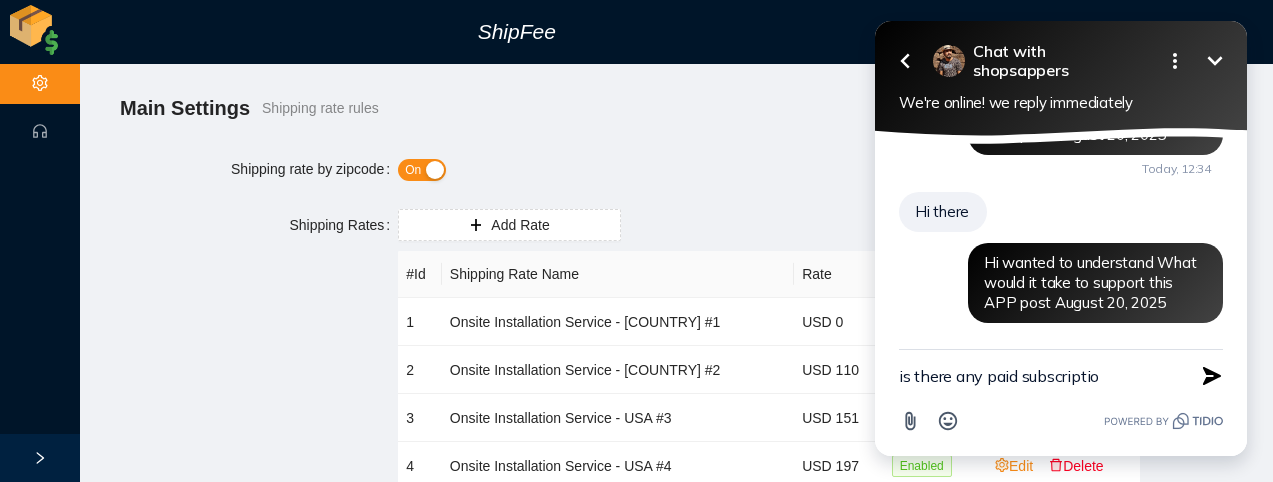 scroll, scrollTop: 98, scrollLeft: 0, axis: vertical 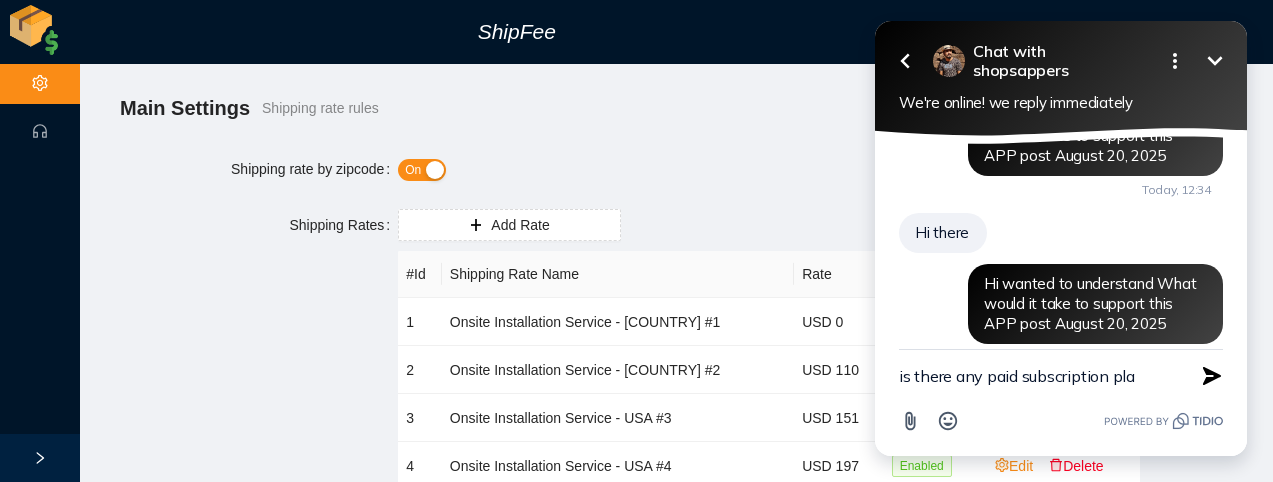 type on "is there any paid subscription plan" 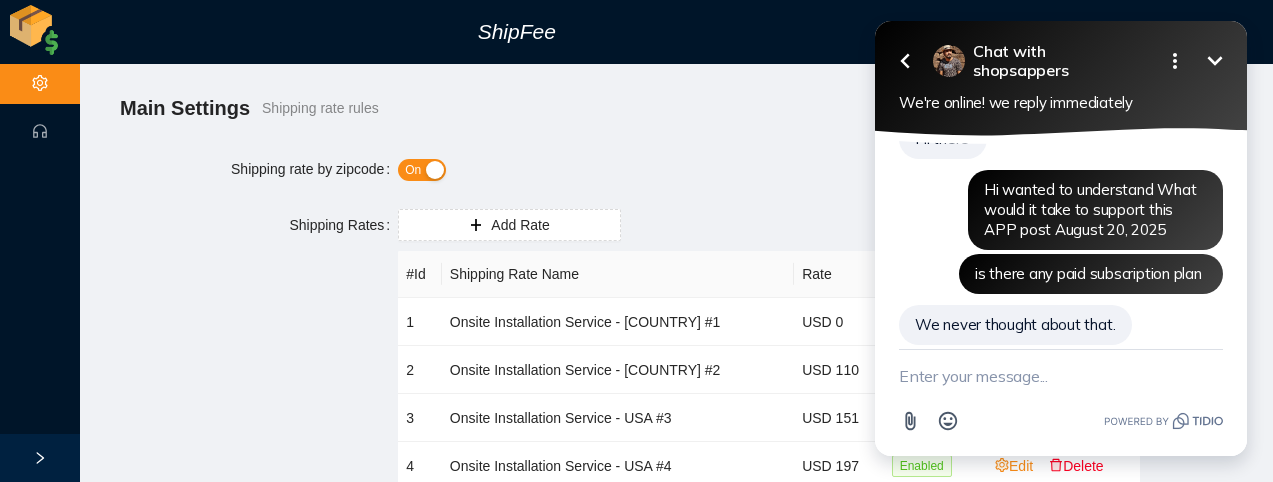scroll, scrollTop: 236, scrollLeft: 0, axis: vertical 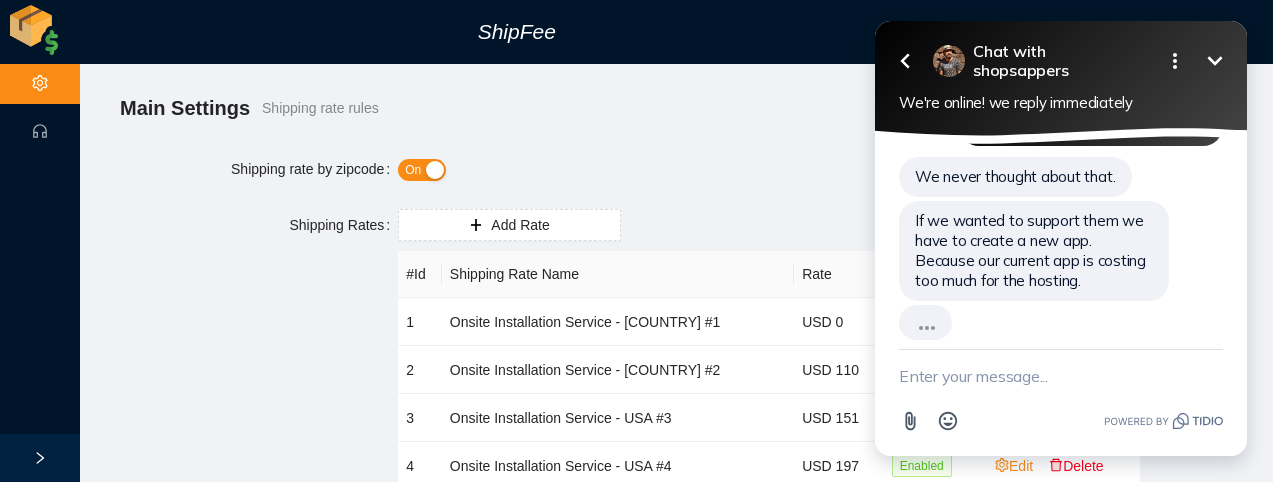 click at bounding box center (1061, 376) 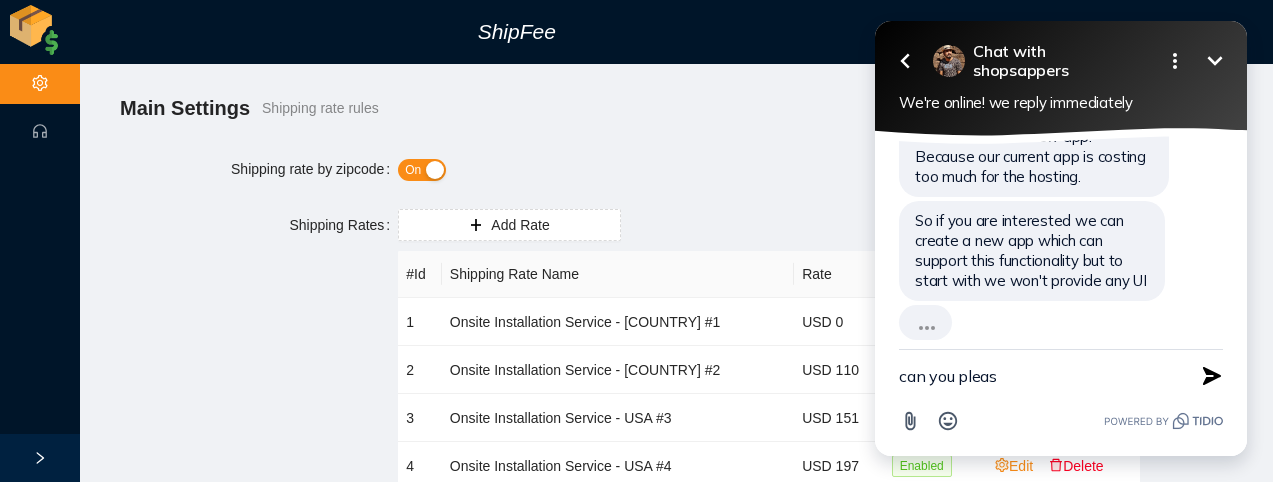 scroll, scrollTop: 400, scrollLeft: 0, axis: vertical 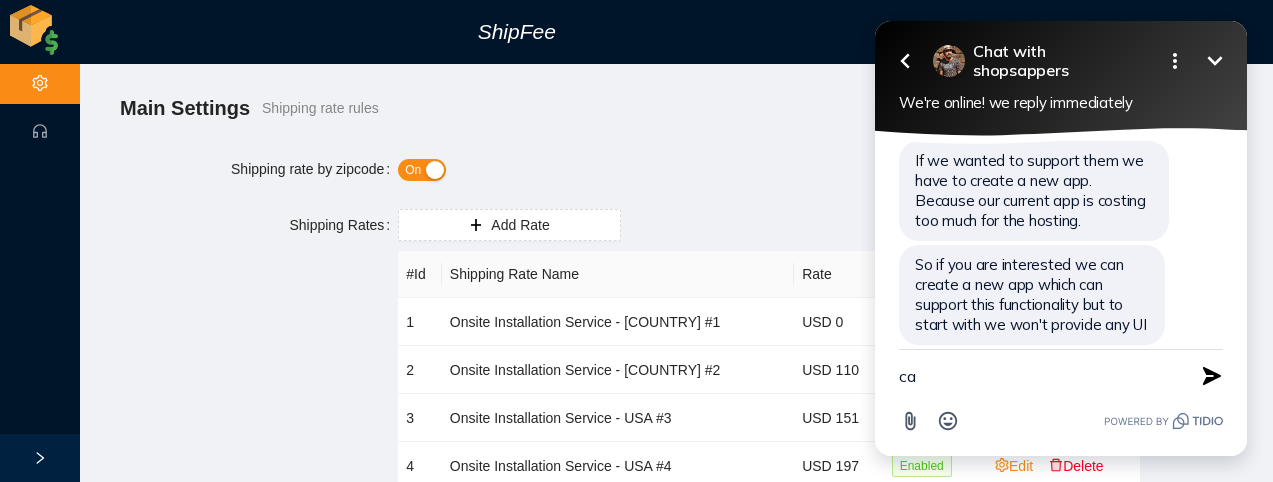 type on "c" 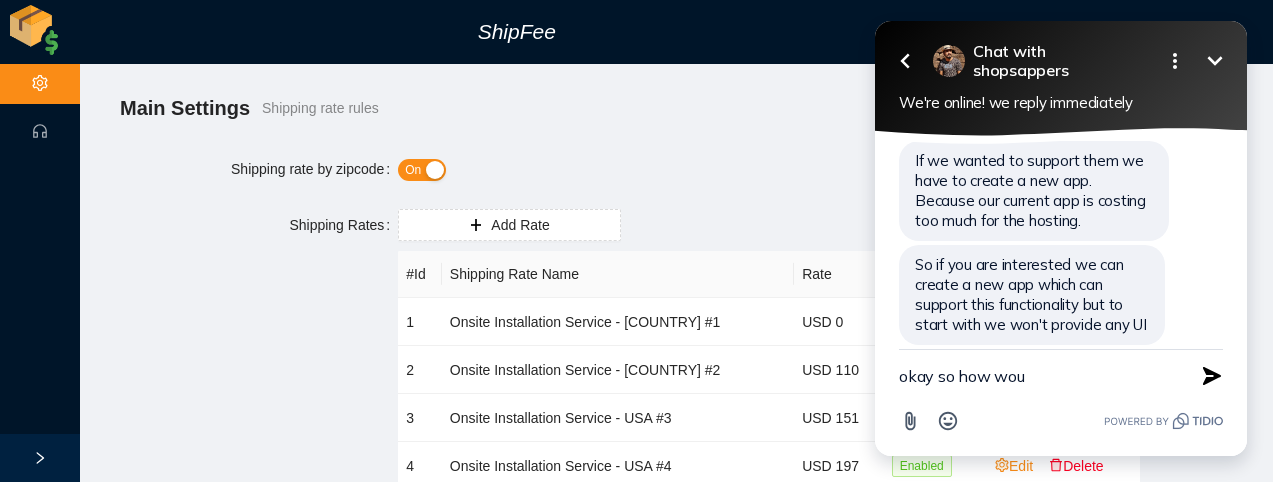 scroll, scrollTop: 444, scrollLeft: 0, axis: vertical 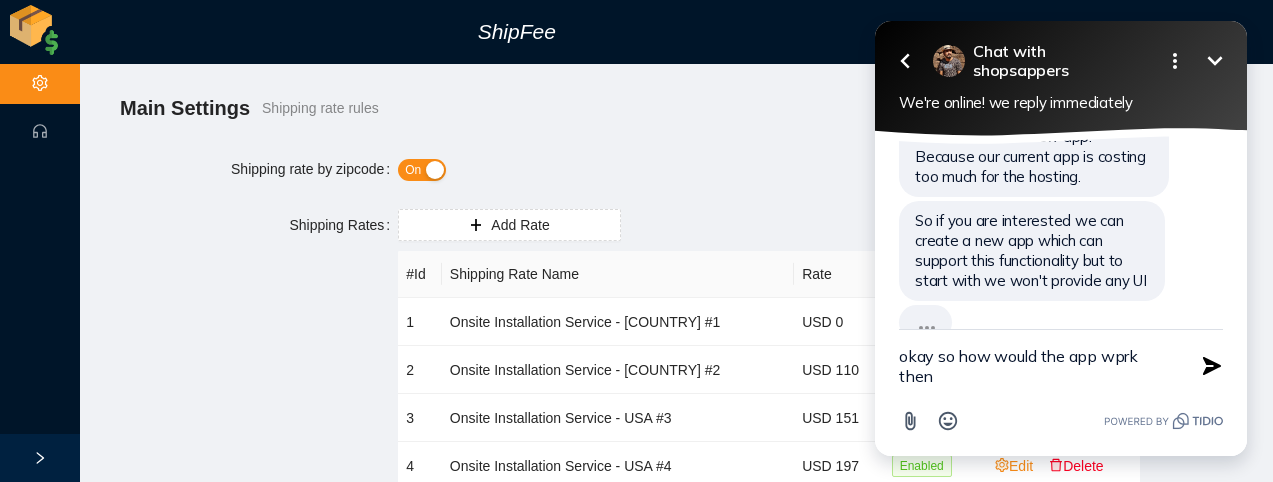 type on "okay so how would the app wprk then ?" 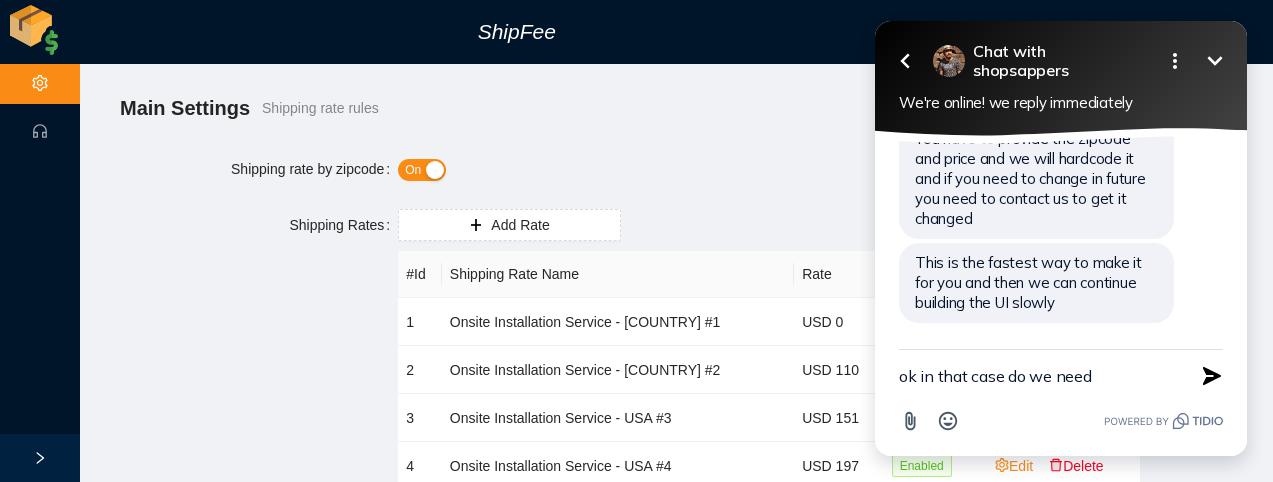 scroll, scrollTop: 667, scrollLeft: 0, axis: vertical 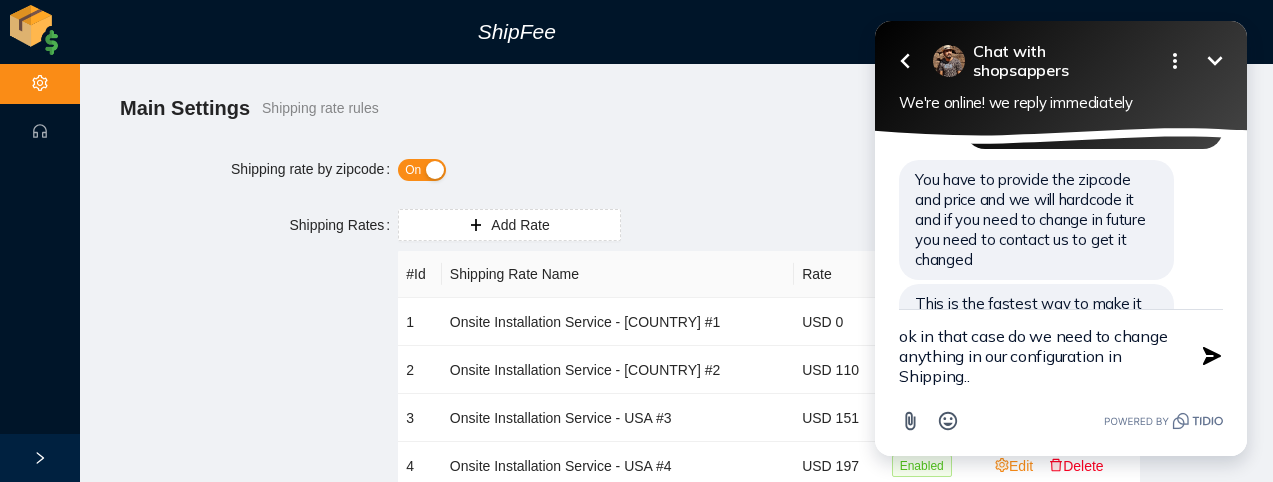 type on "ok in that case do we need to change anything in our configuration in Shipping..." 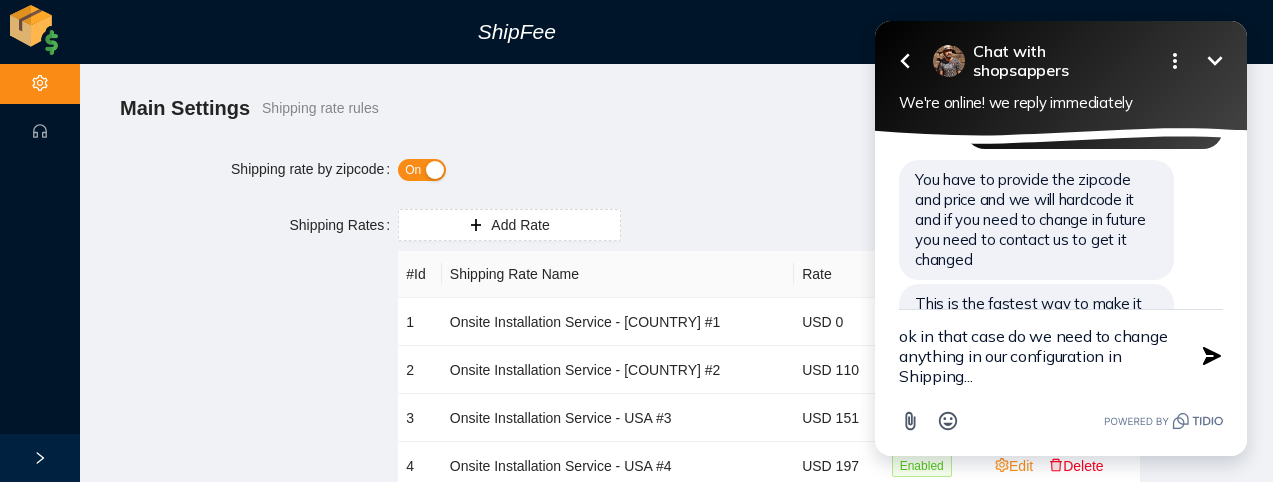 type 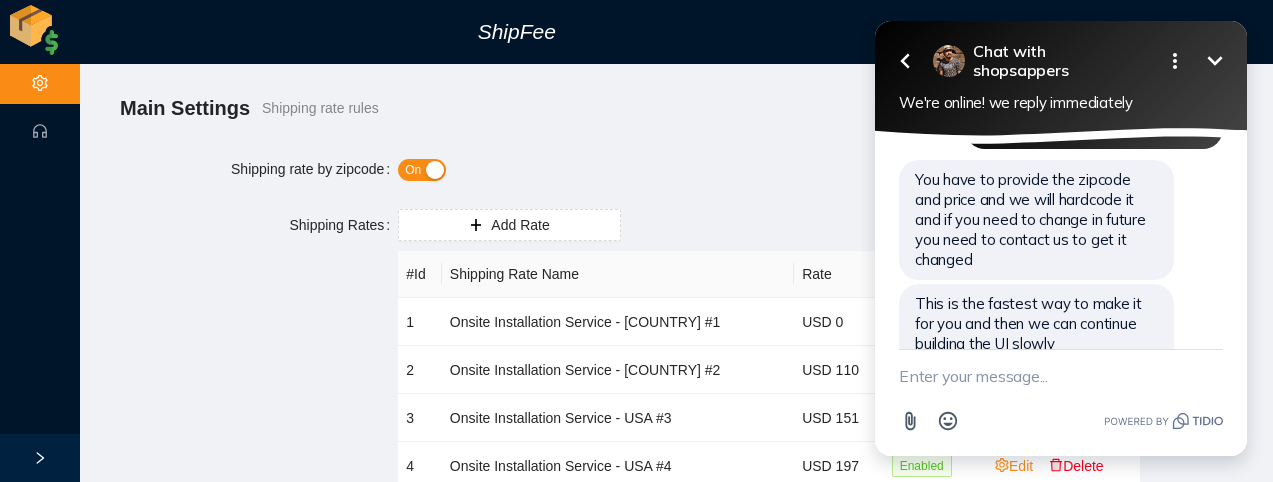 scroll, scrollTop: 758, scrollLeft: 0, axis: vertical 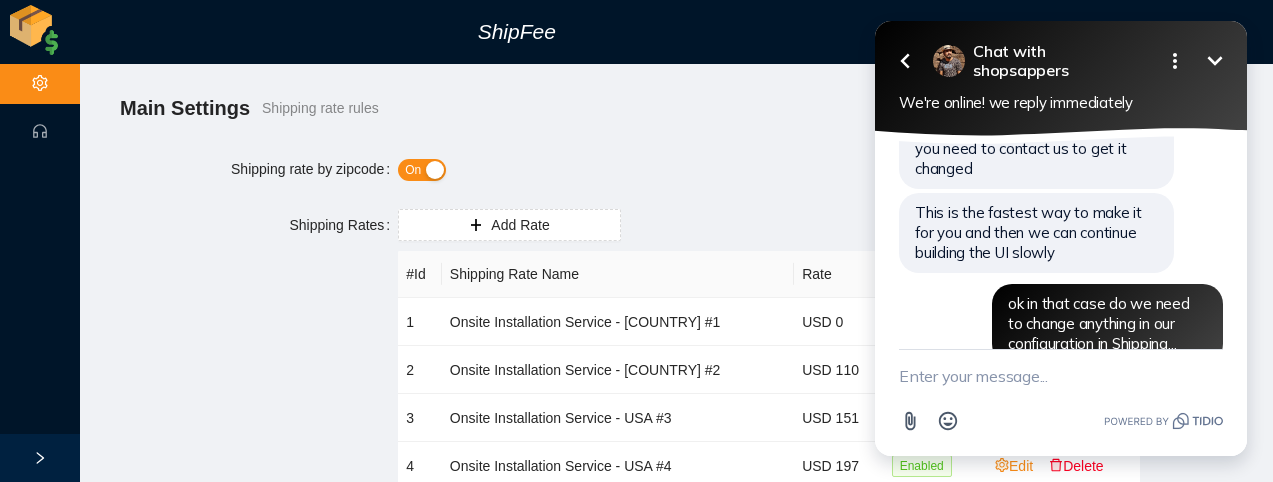 click 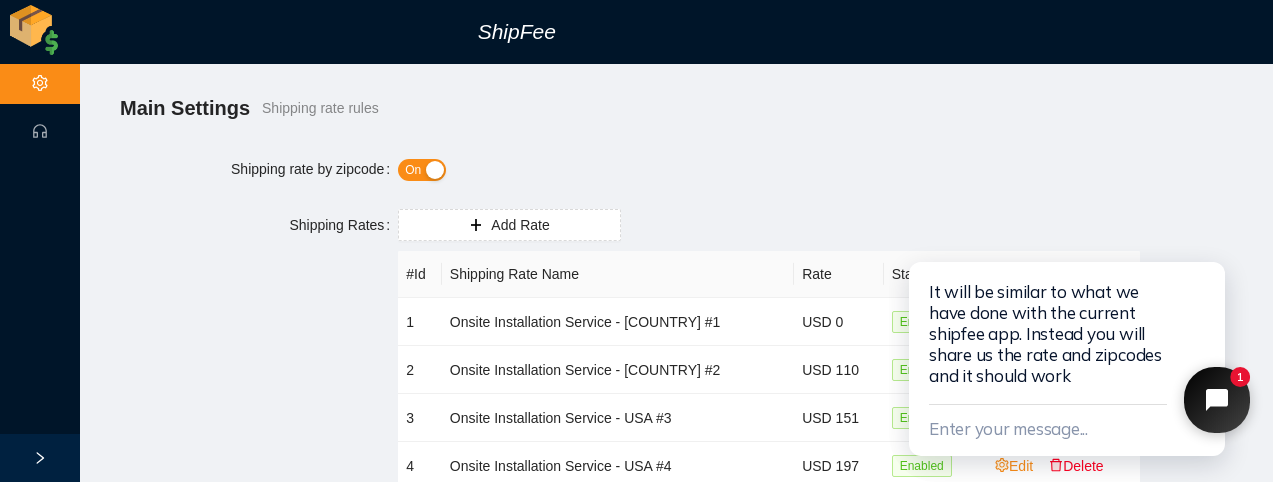 click 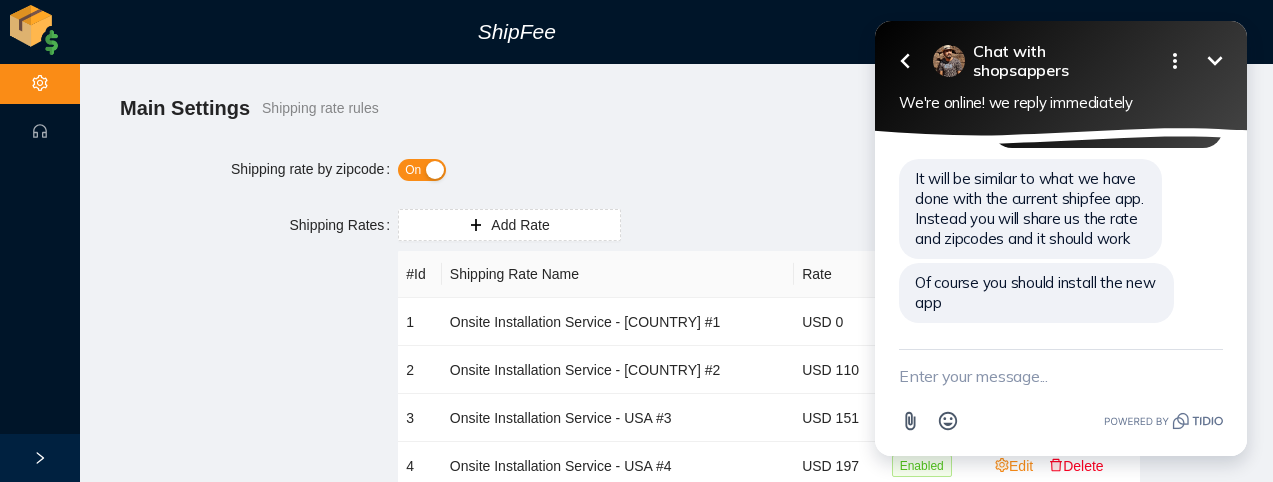 scroll, scrollTop: 907, scrollLeft: 0, axis: vertical 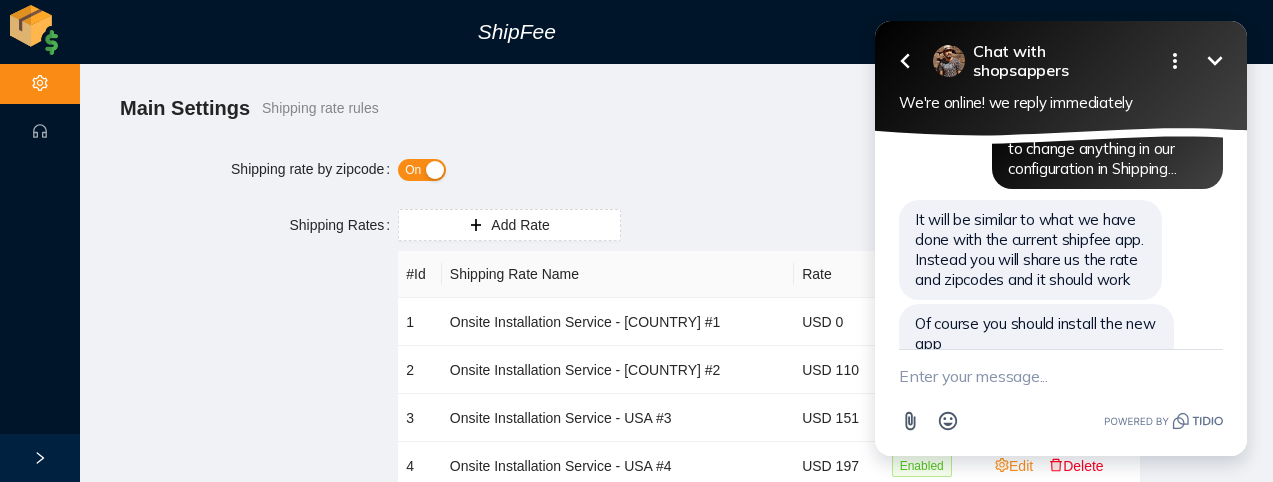 click at bounding box center [1061, 376] 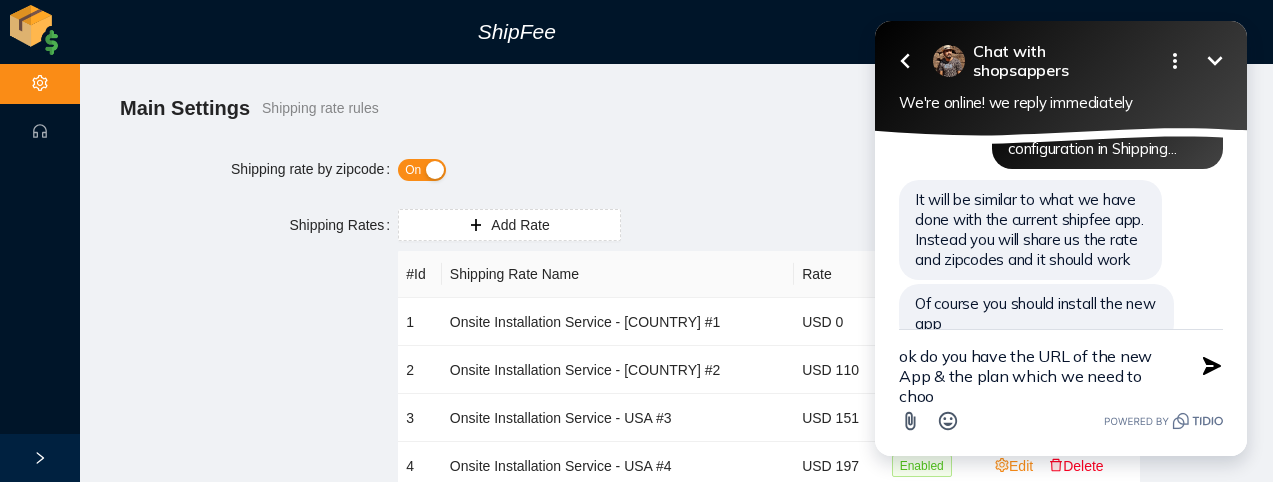 scroll, scrollTop: 947, scrollLeft: 0, axis: vertical 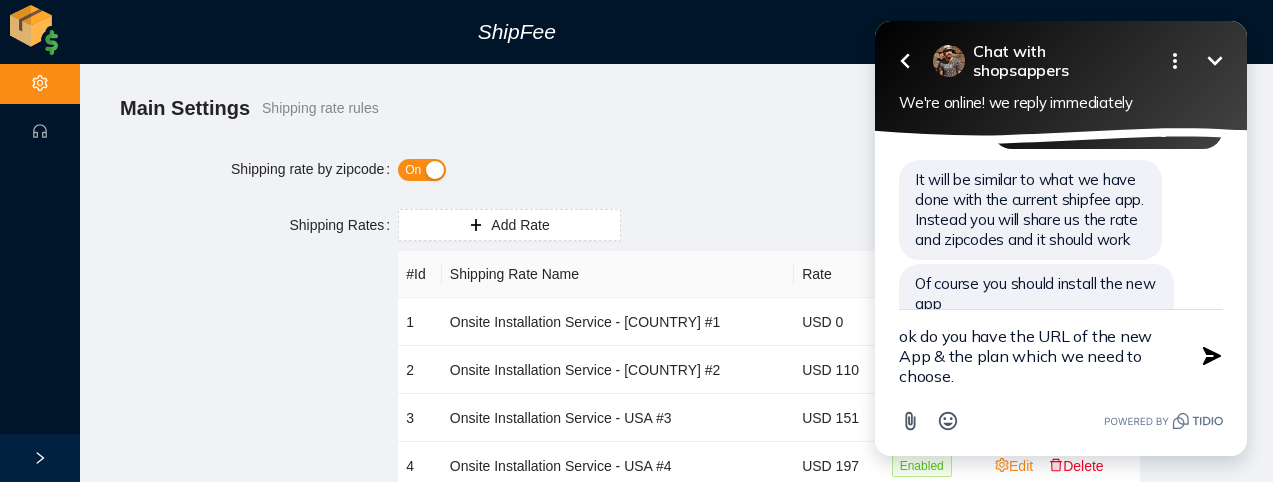 type on "ok do you have the URL of the new App & the plan which we need to choose.." 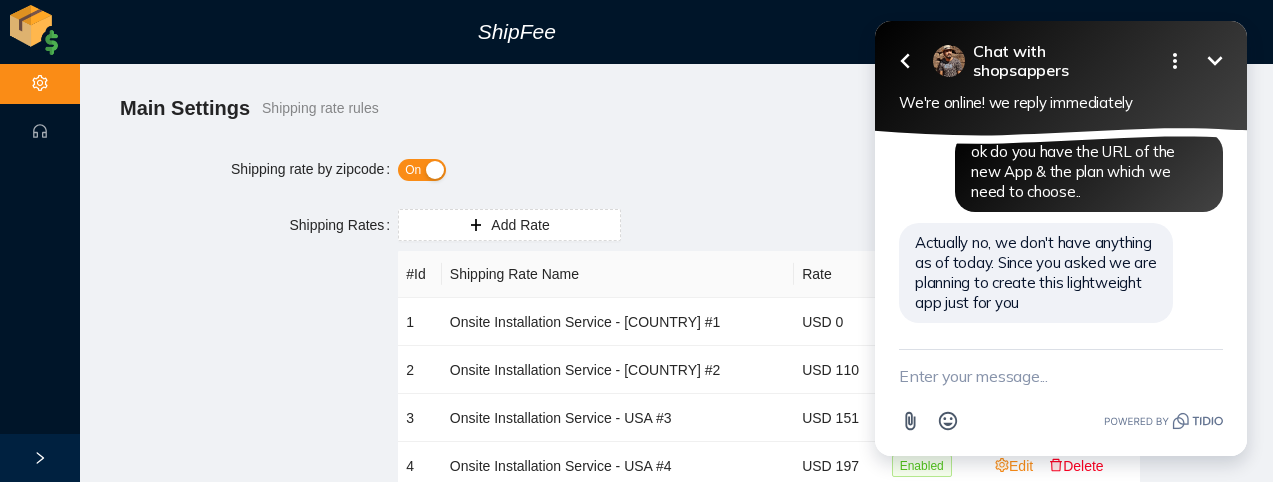 scroll, scrollTop: 1108, scrollLeft: 0, axis: vertical 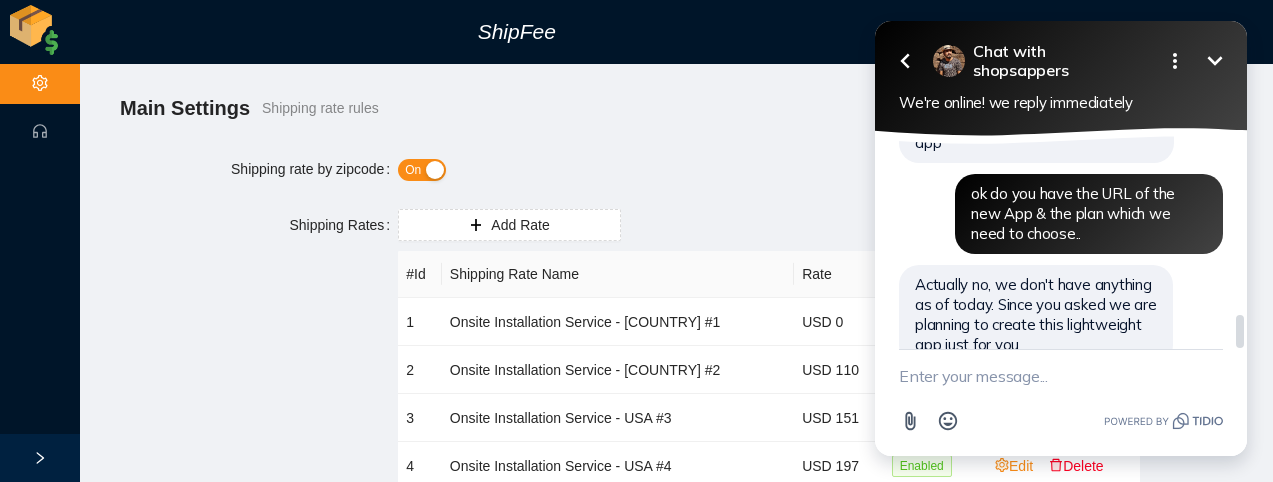 click on "Actually no, we don't have anything as of today. Since you asked we are planning to create this lightweight app just for you" at bounding box center [1036, 315] 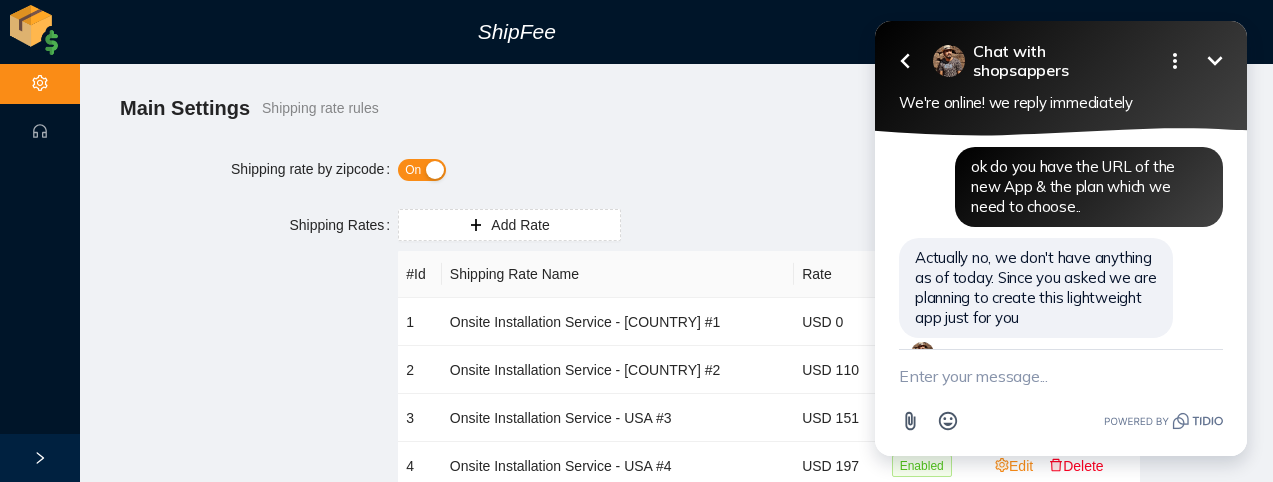 click at bounding box center [1061, 376] 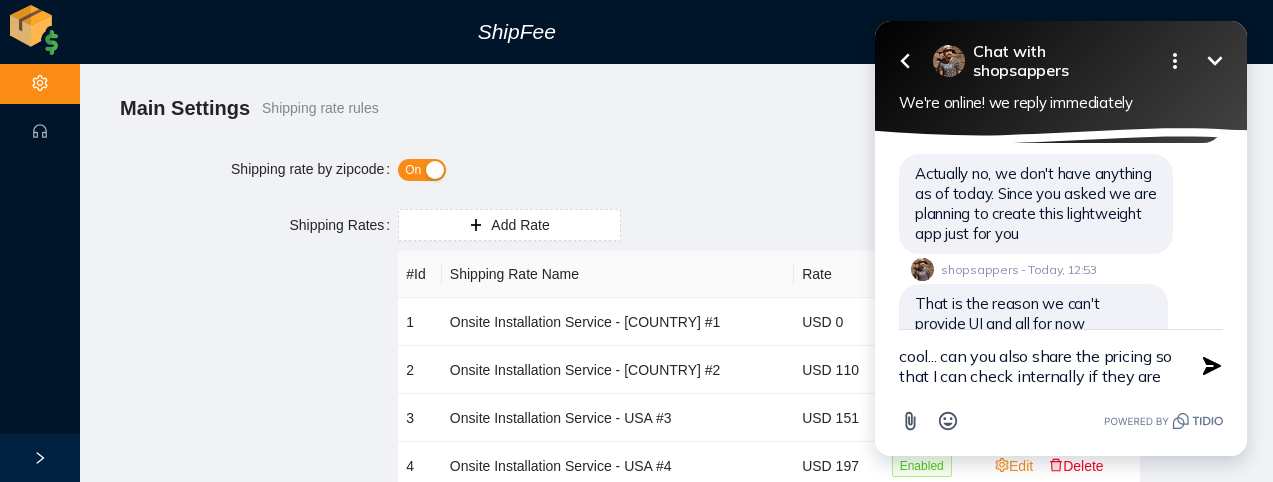 scroll, scrollTop: 1239, scrollLeft: 0, axis: vertical 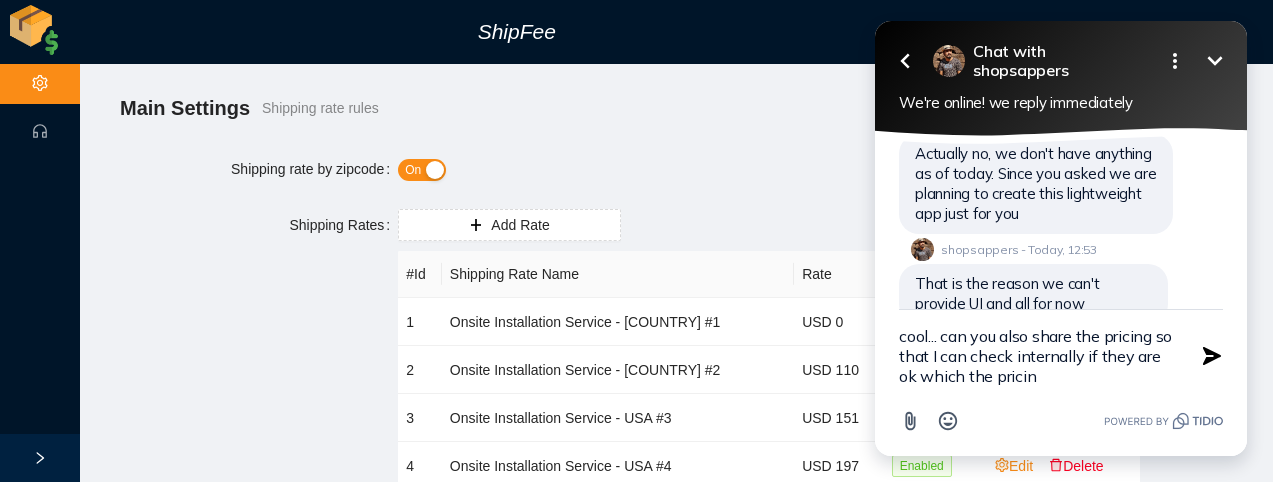 type on "cool... can you also share the pricing so that I can check internally if they are ok which the pricing" 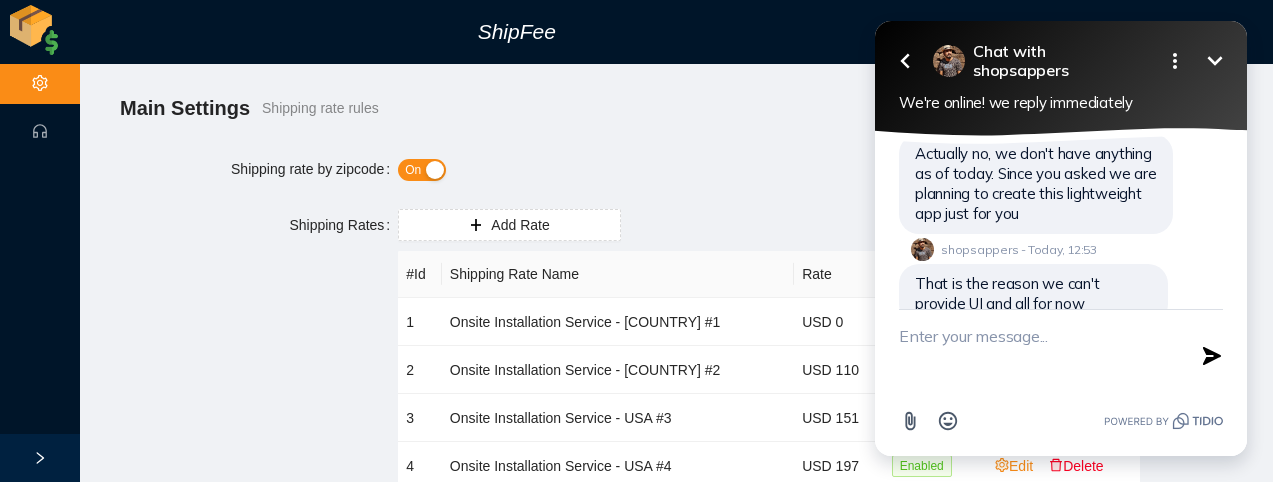 scroll, scrollTop: 1290, scrollLeft: 0, axis: vertical 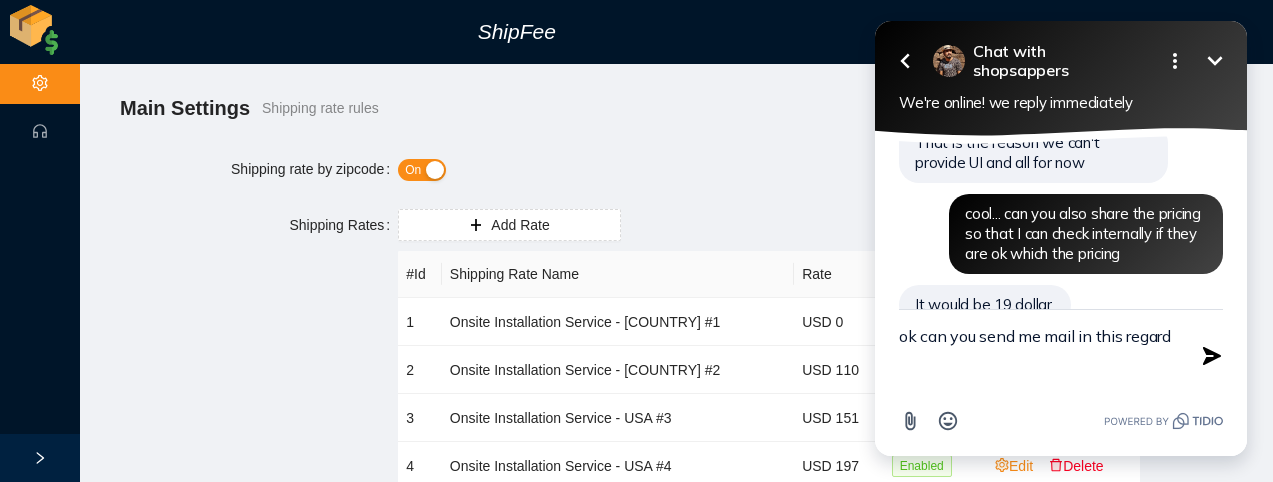 click on "ok can you send me mail in this regard" at bounding box center (1036, 356) 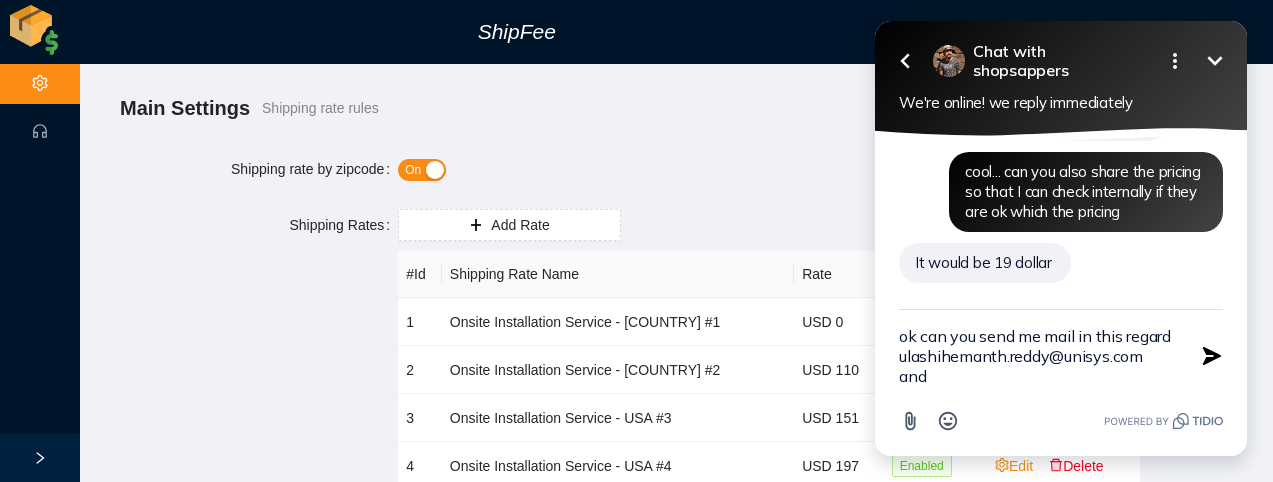 scroll, scrollTop: 1380, scrollLeft: 0, axis: vertical 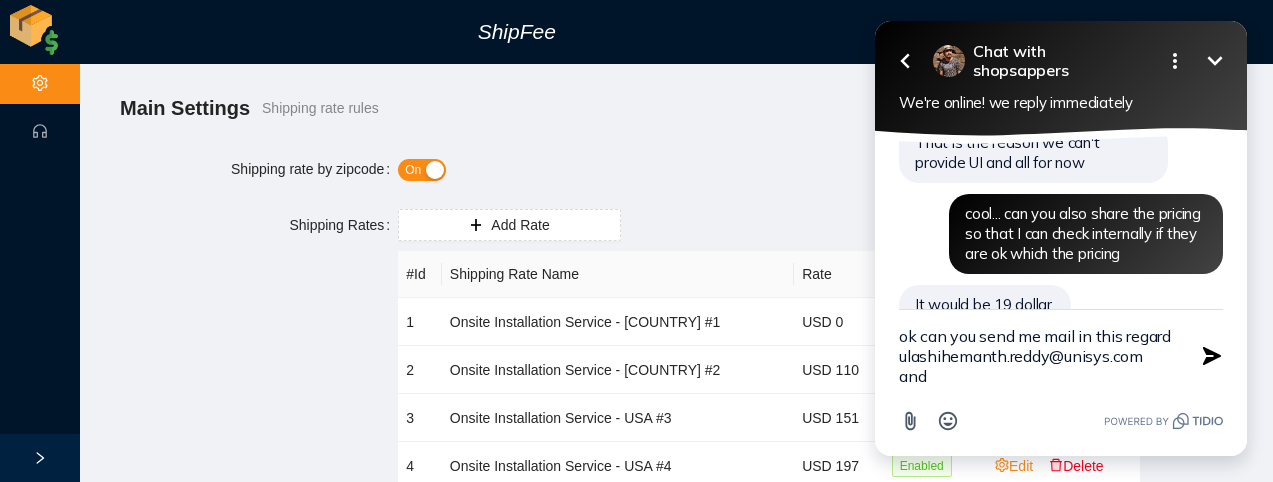 click on "ok can you send me mail in this regard
ulashihemanth.reddy@unisys.com
and" at bounding box center [1036, 356] 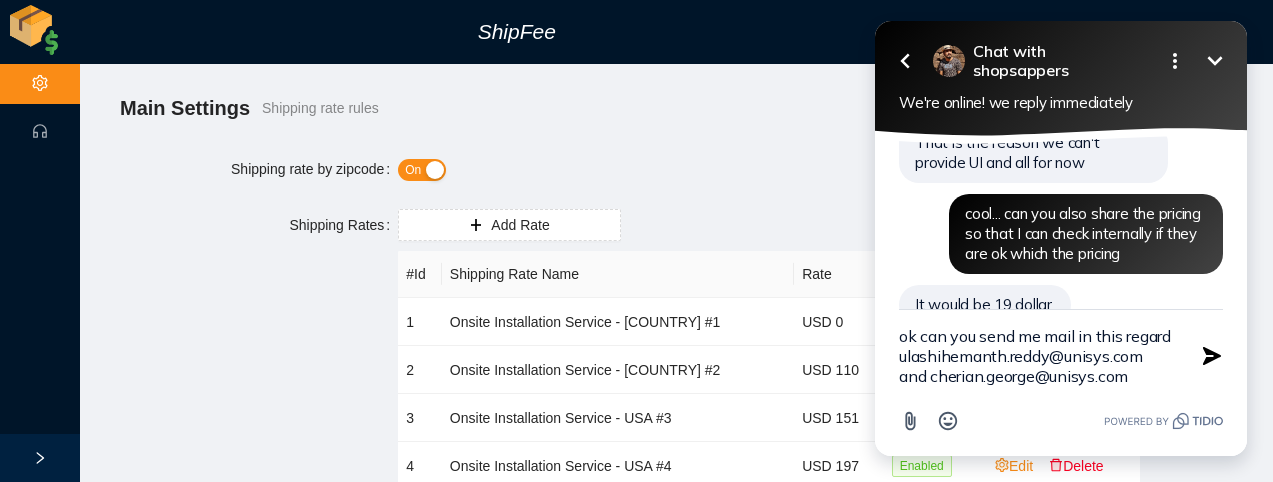 click on "ok can you send me mail in this regard
ulashihemanth.reddy@unisys.com
and cherian.george@unisys.com" at bounding box center [1036, 356] 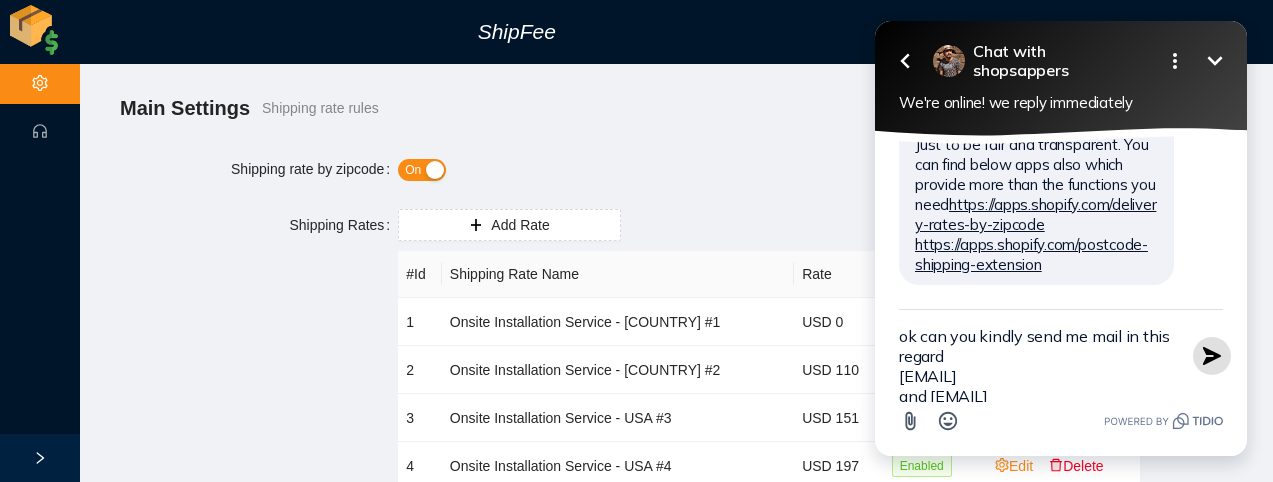 type on "ok can you kindly send me mail in this regard
[EMAIL]
and [EMAIL]" 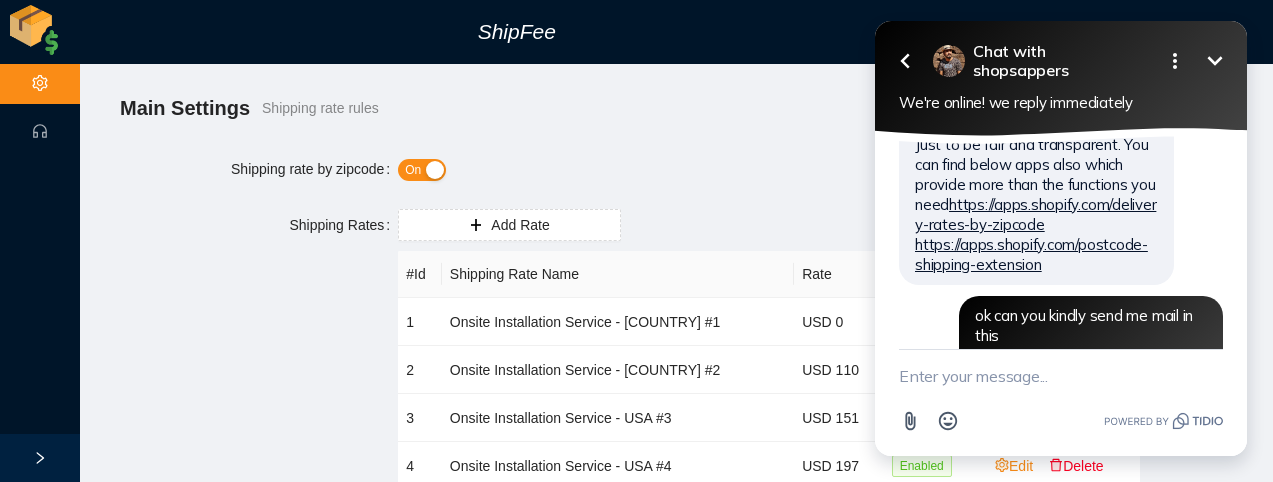 scroll, scrollTop: 1716, scrollLeft: 0, axis: vertical 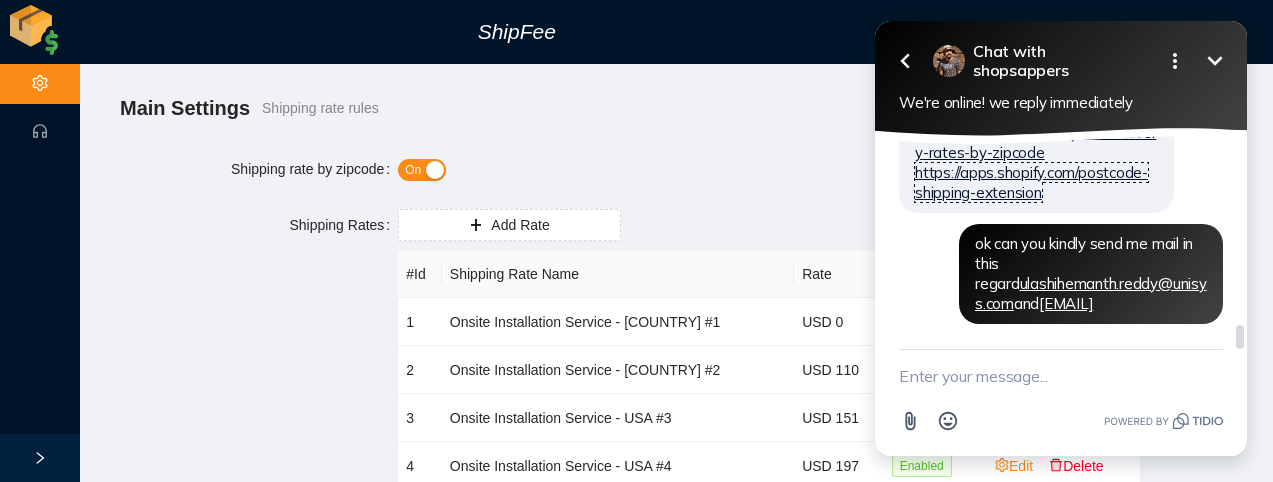 click on "https://apps.shopify.com/postcode-shipping-extension" at bounding box center (1031, 182) 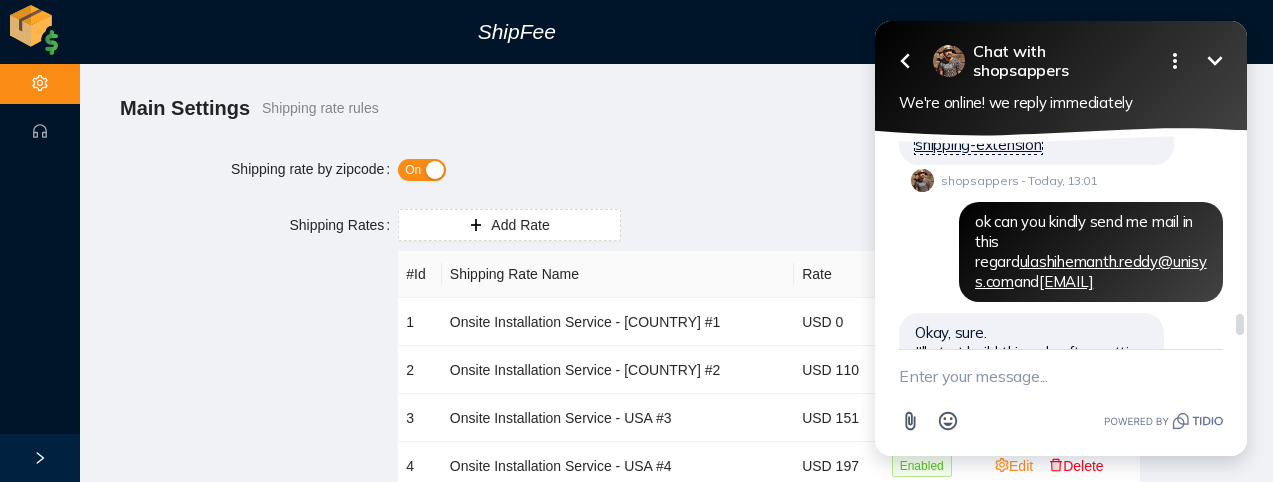 scroll, scrollTop: 1796, scrollLeft: 0, axis: vertical 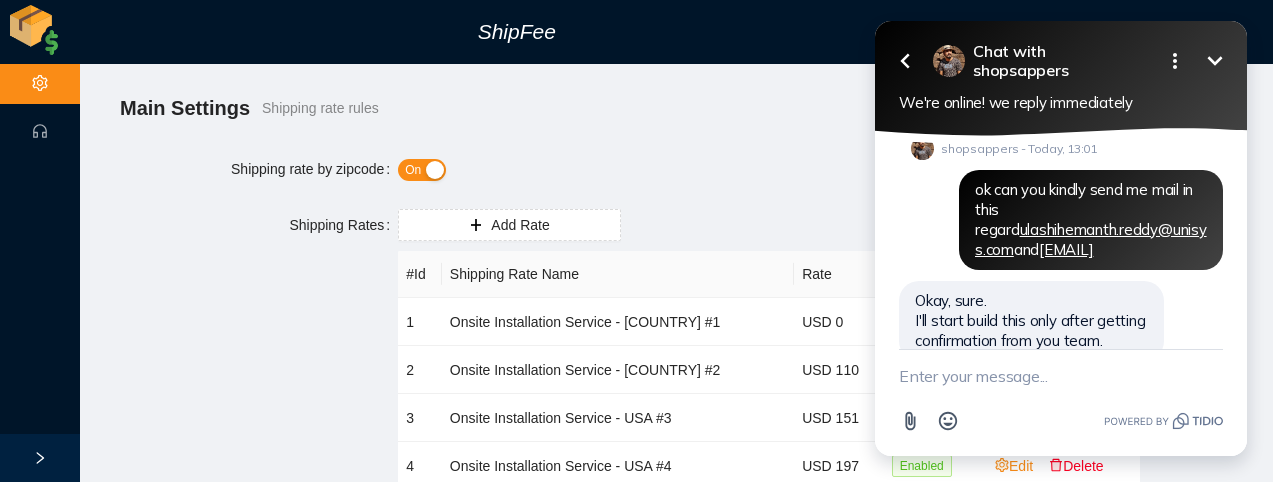 click at bounding box center (1061, 376) 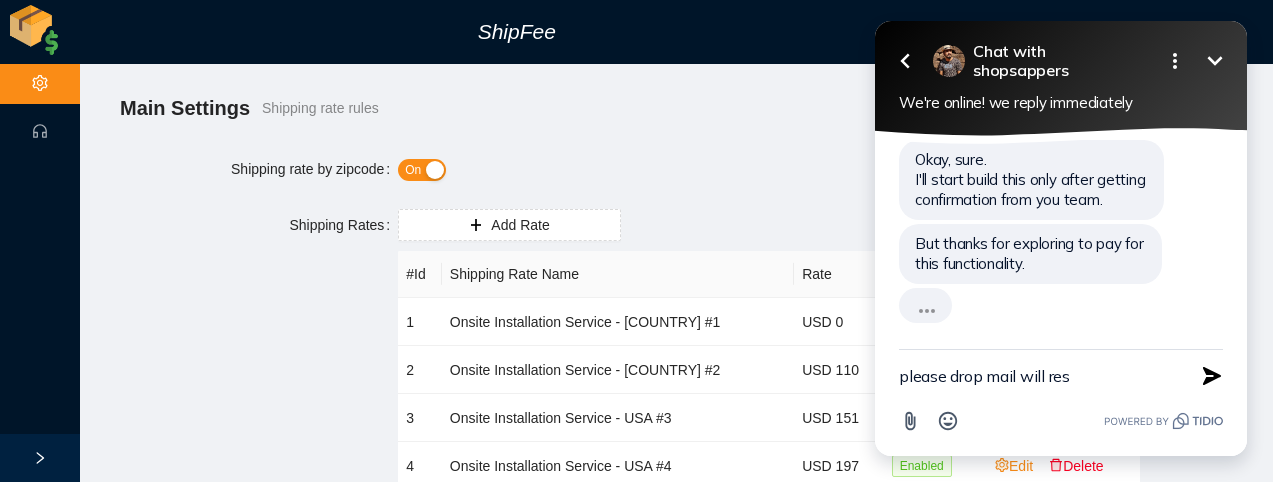 scroll, scrollTop: 1896, scrollLeft: 0, axis: vertical 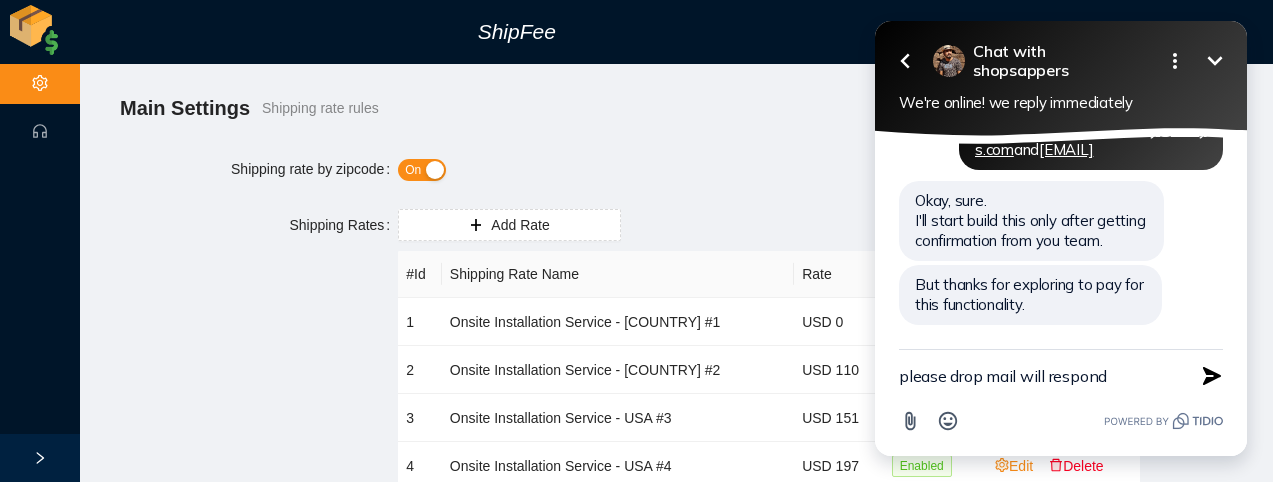 drag, startPoint x: 982, startPoint y: 381, endPoint x: 953, endPoint y: 378, distance: 29.15476 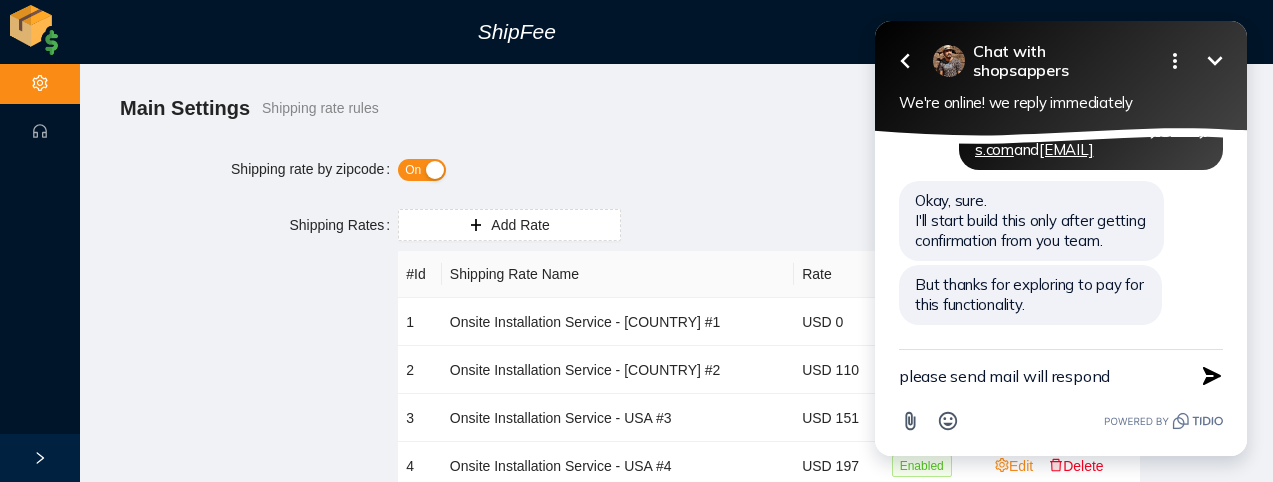 click on "please send mail will respond" at bounding box center (1036, 376) 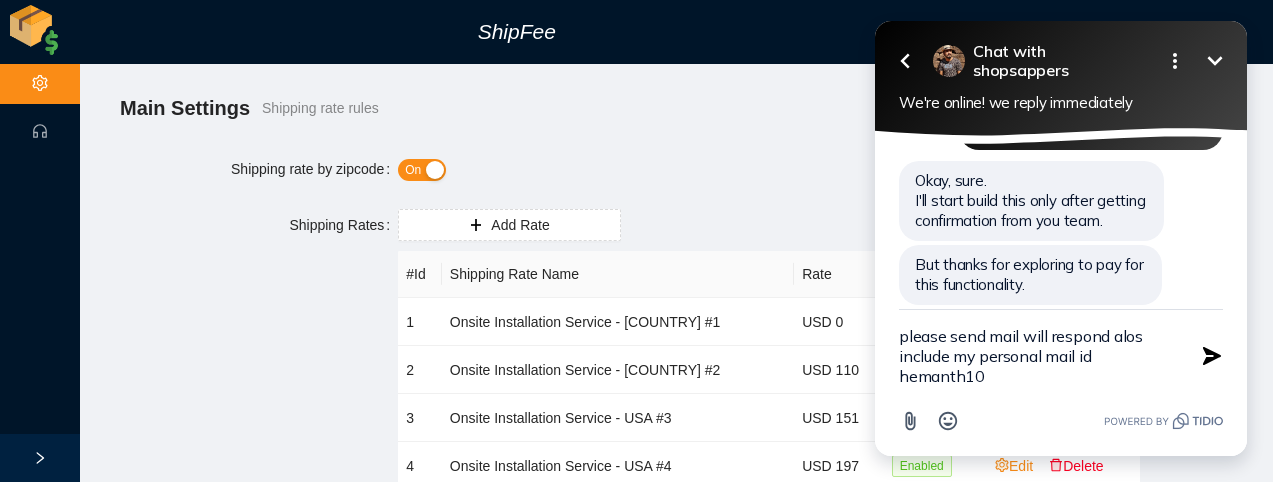 scroll, scrollTop: 1936, scrollLeft: 0, axis: vertical 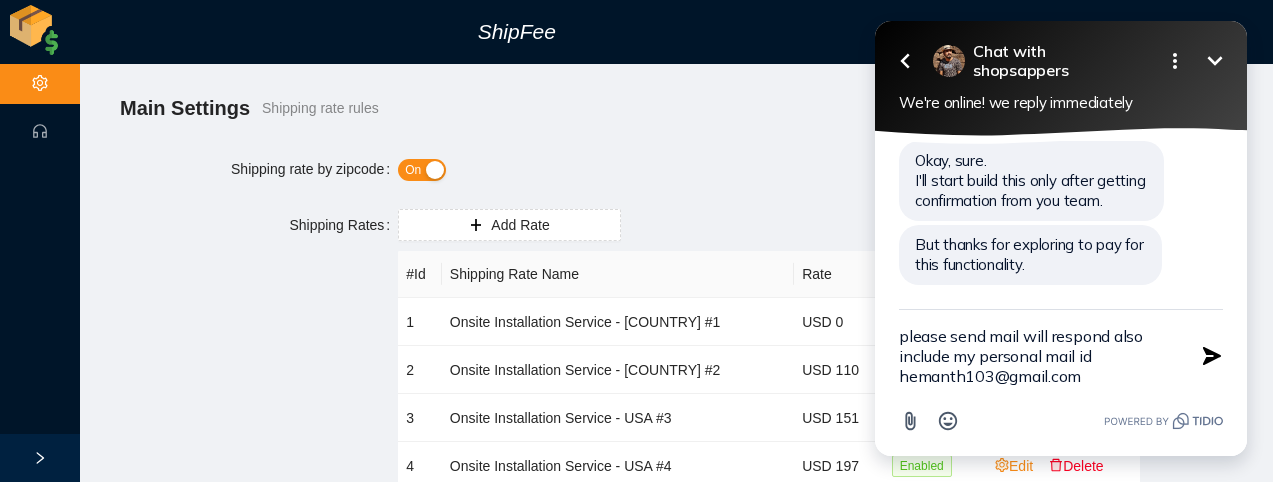 click on "please send mail will respond also include my personal mail id hemanth103@gmail.com" at bounding box center [1036, 356] 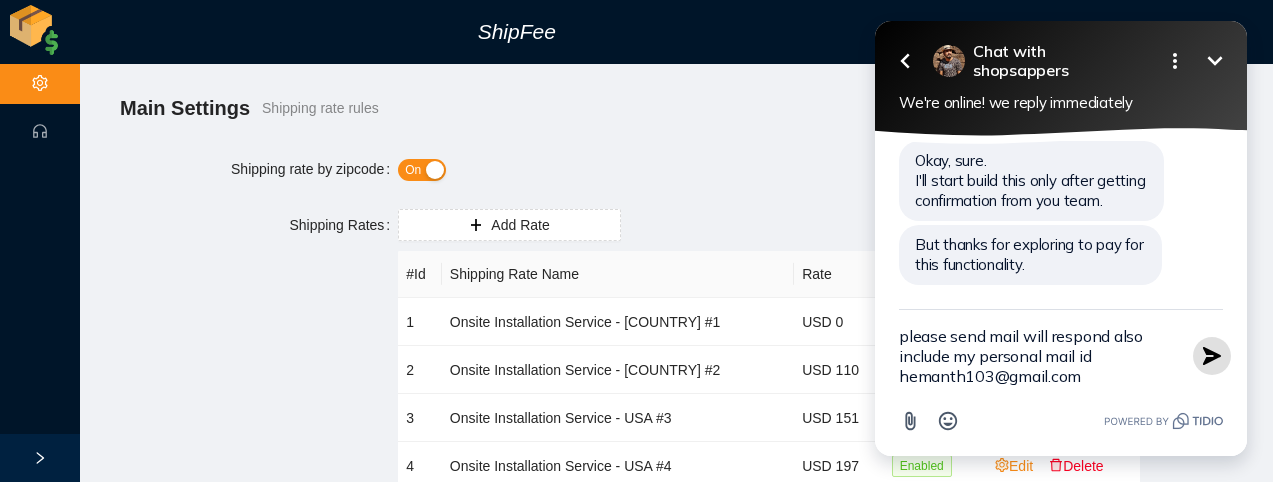 type on "please send mail will respond also include my personal mail id hemanth103@gmail.com" 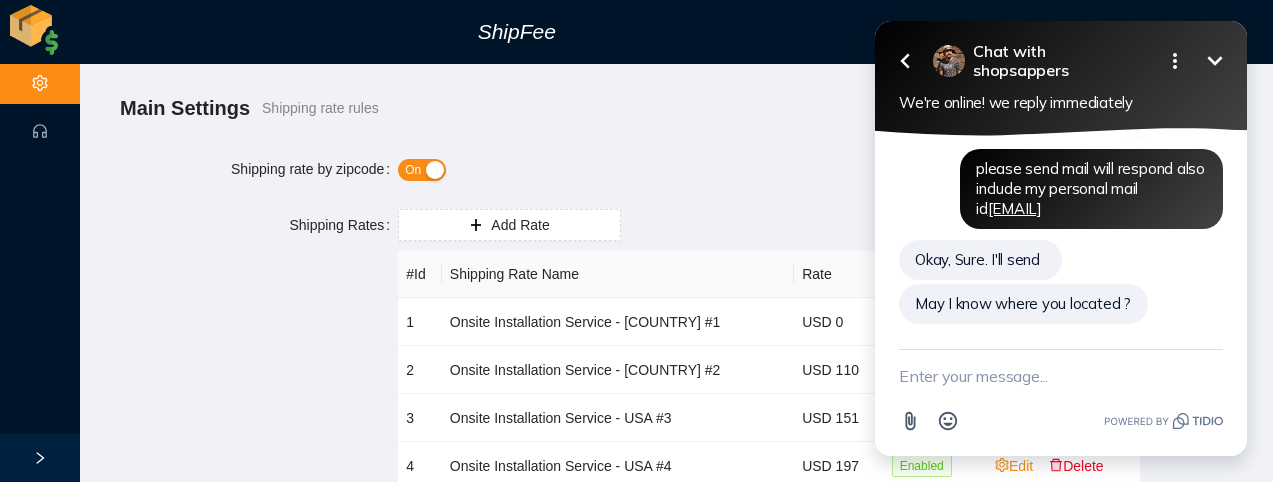 scroll, scrollTop: 2083, scrollLeft: 0, axis: vertical 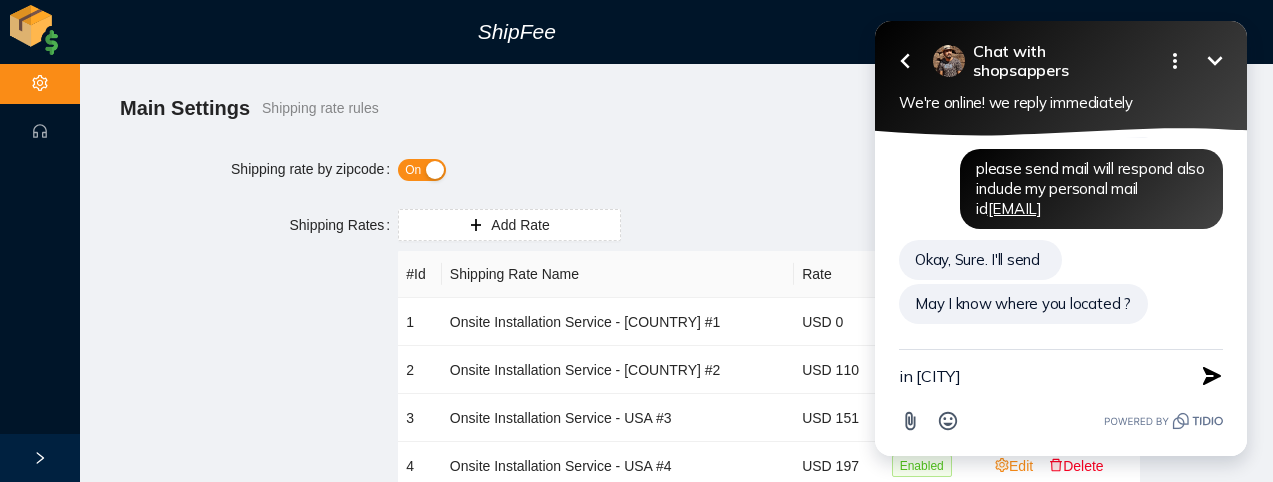 type on "in [CITY]" 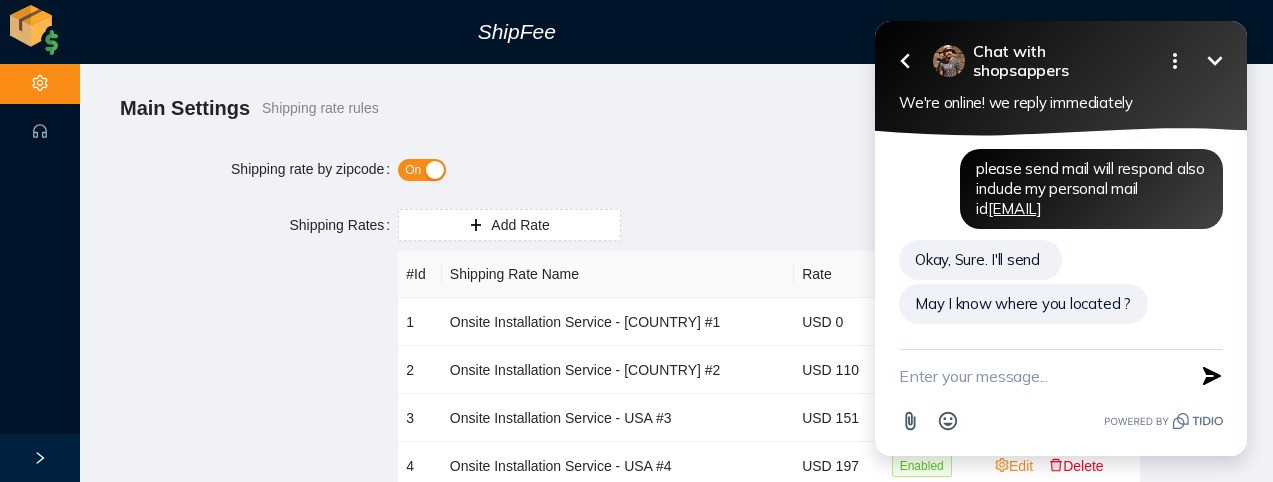 scroll, scrollTop: 2134, scrollLeft: 0, axis: vertical 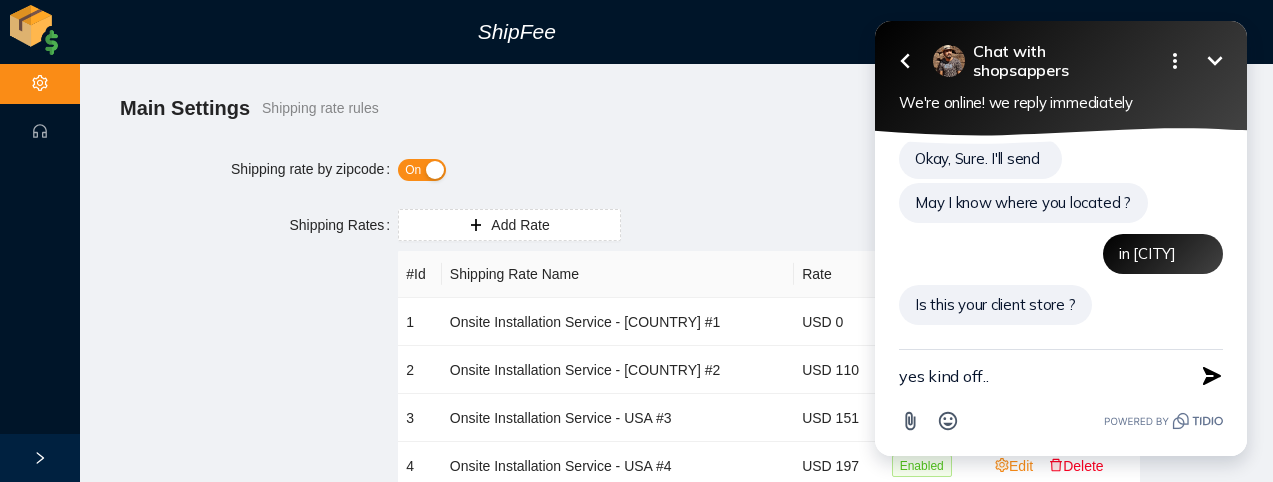 type on "yes kind off..." 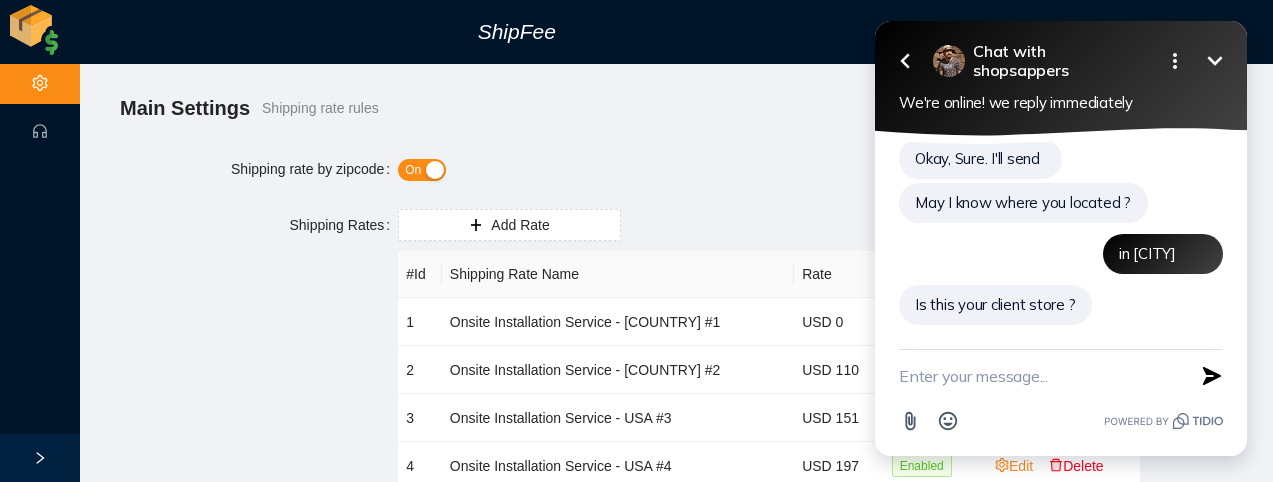 scroll, scrollTop: 2236, scrollLeft: 0, axis: vertical 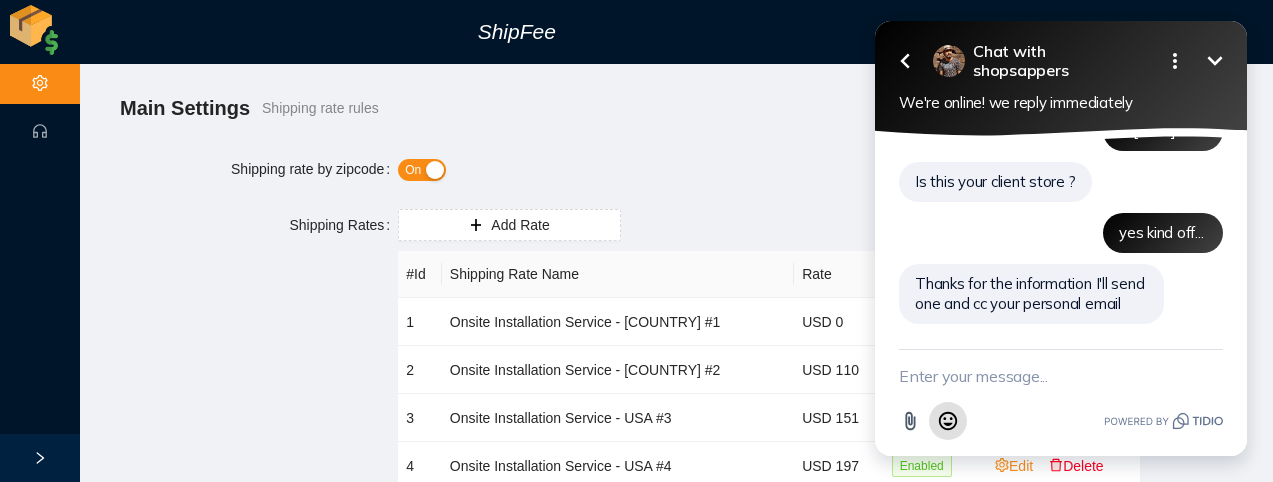 click 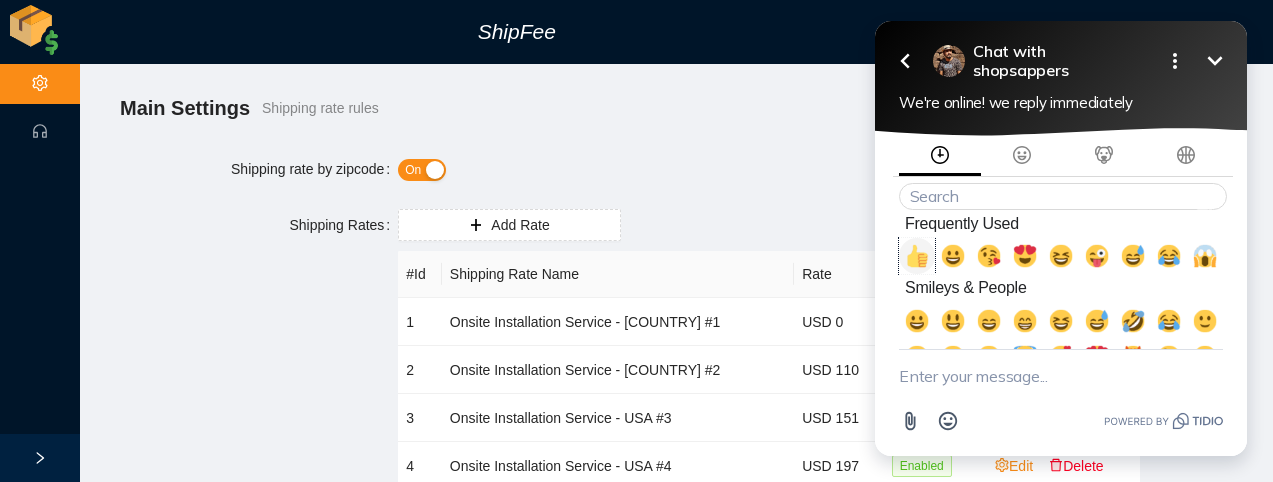 click at bounding box center [917, 256] 